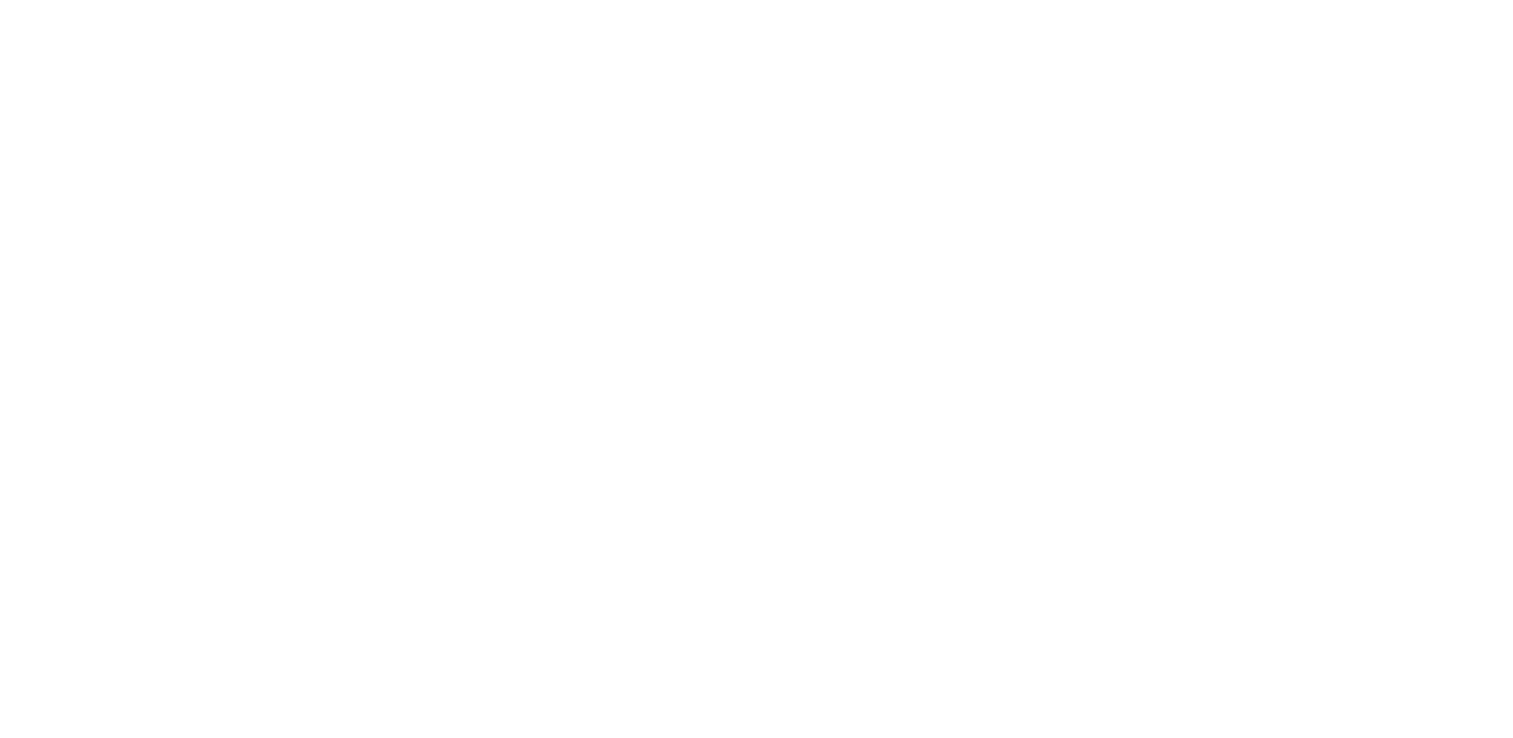 scroll, scrollTop: 0, scrollLeft: 0, axis: both 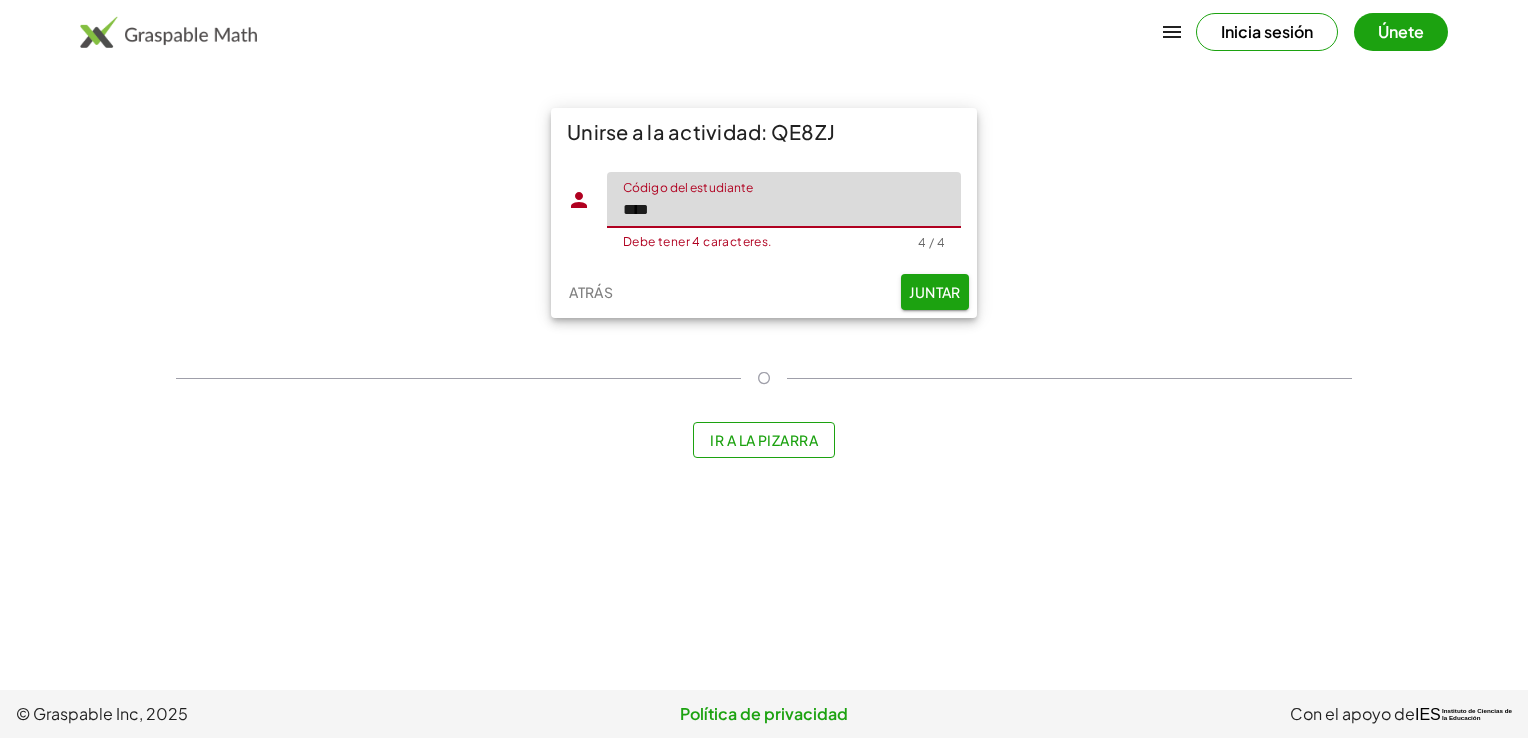 type on "****" 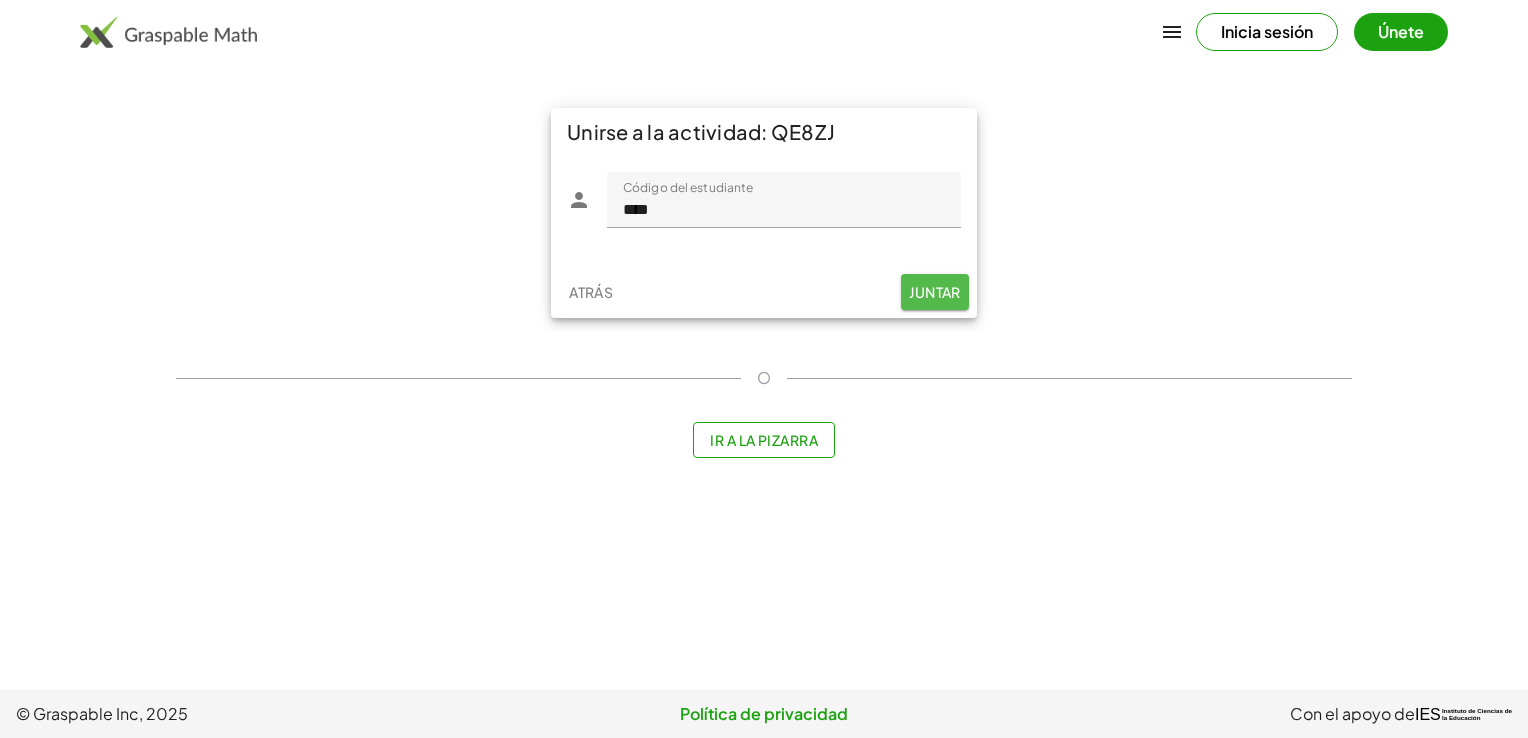 click on "Juntar" 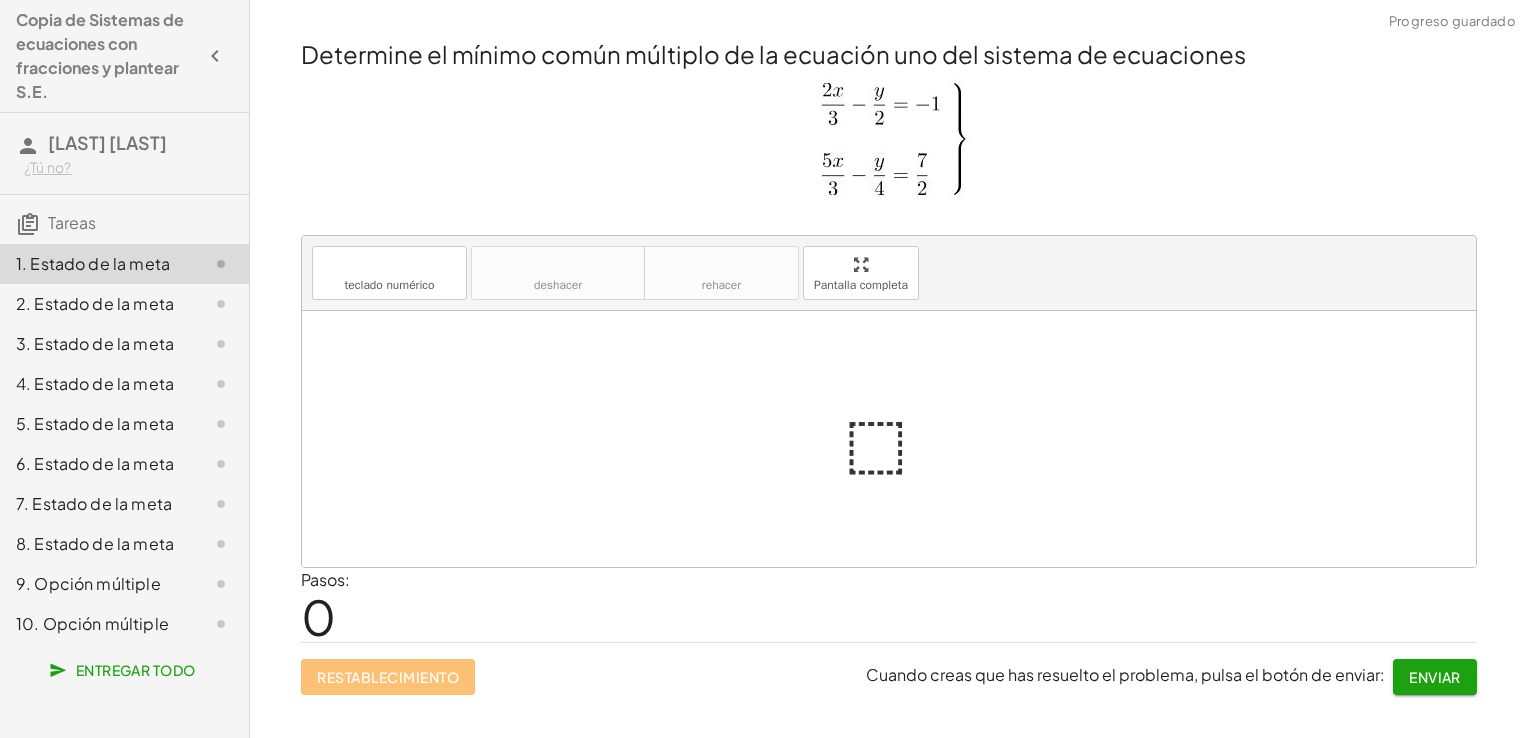 click at bounding box center (897, 439) 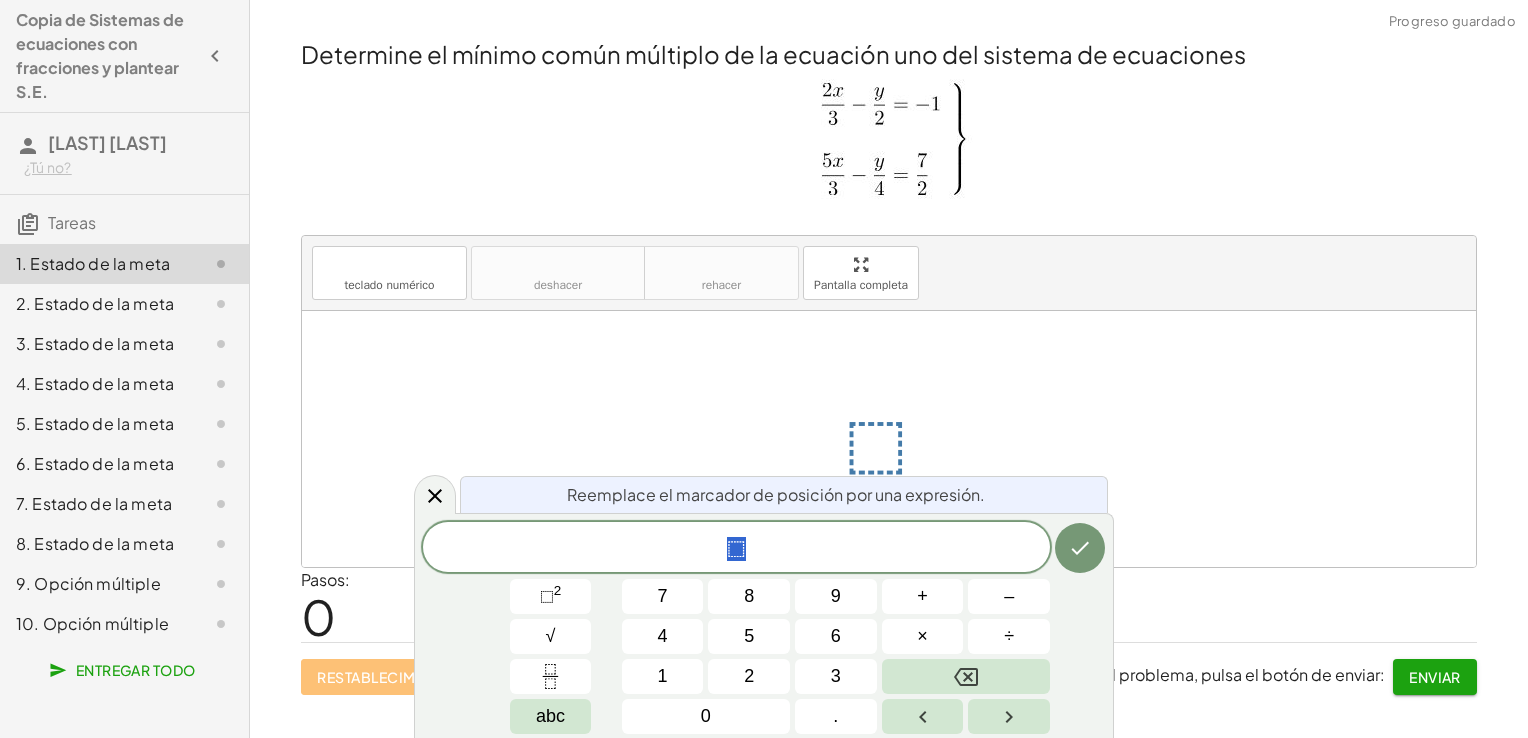 click at bounding box center (897, 439) 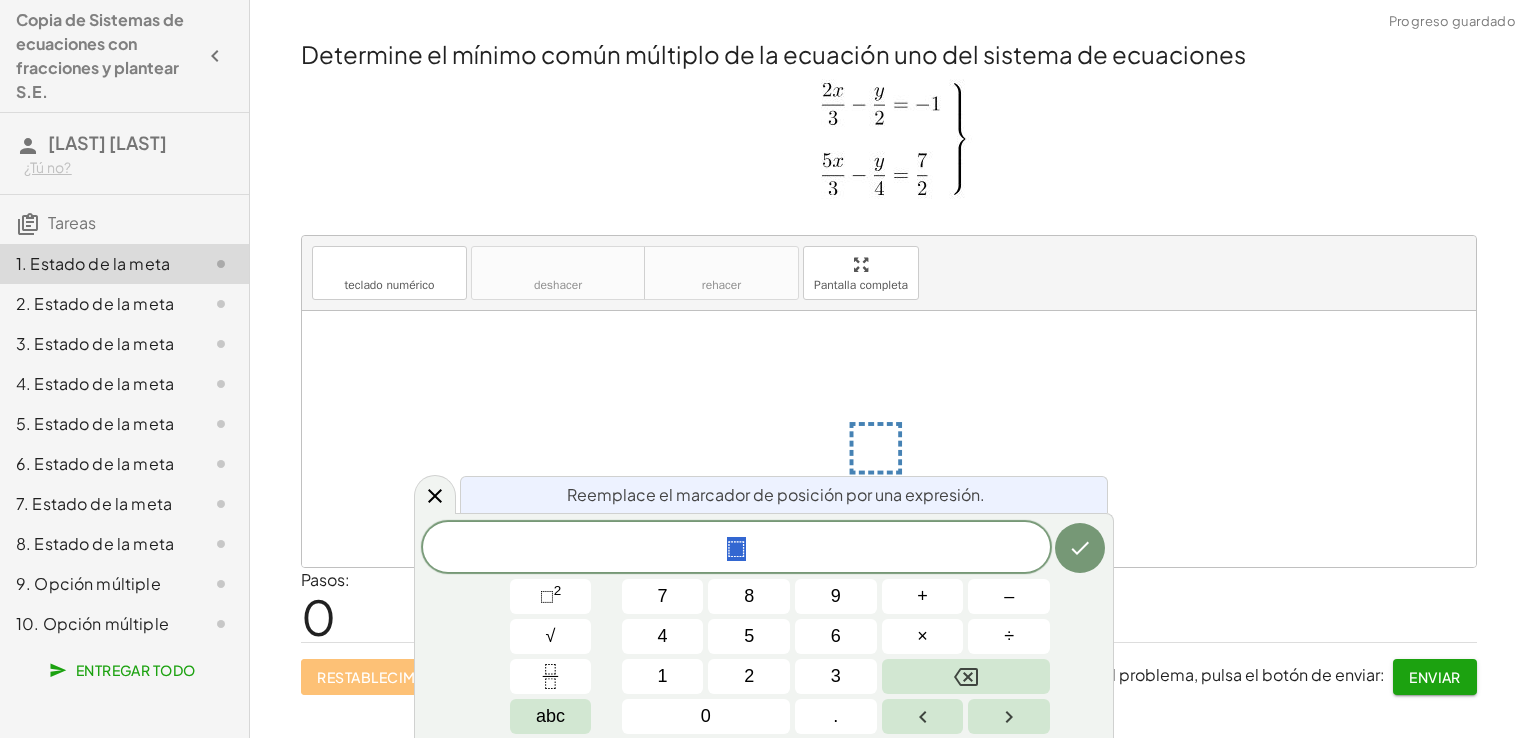 click at bounding box center [897, 439] 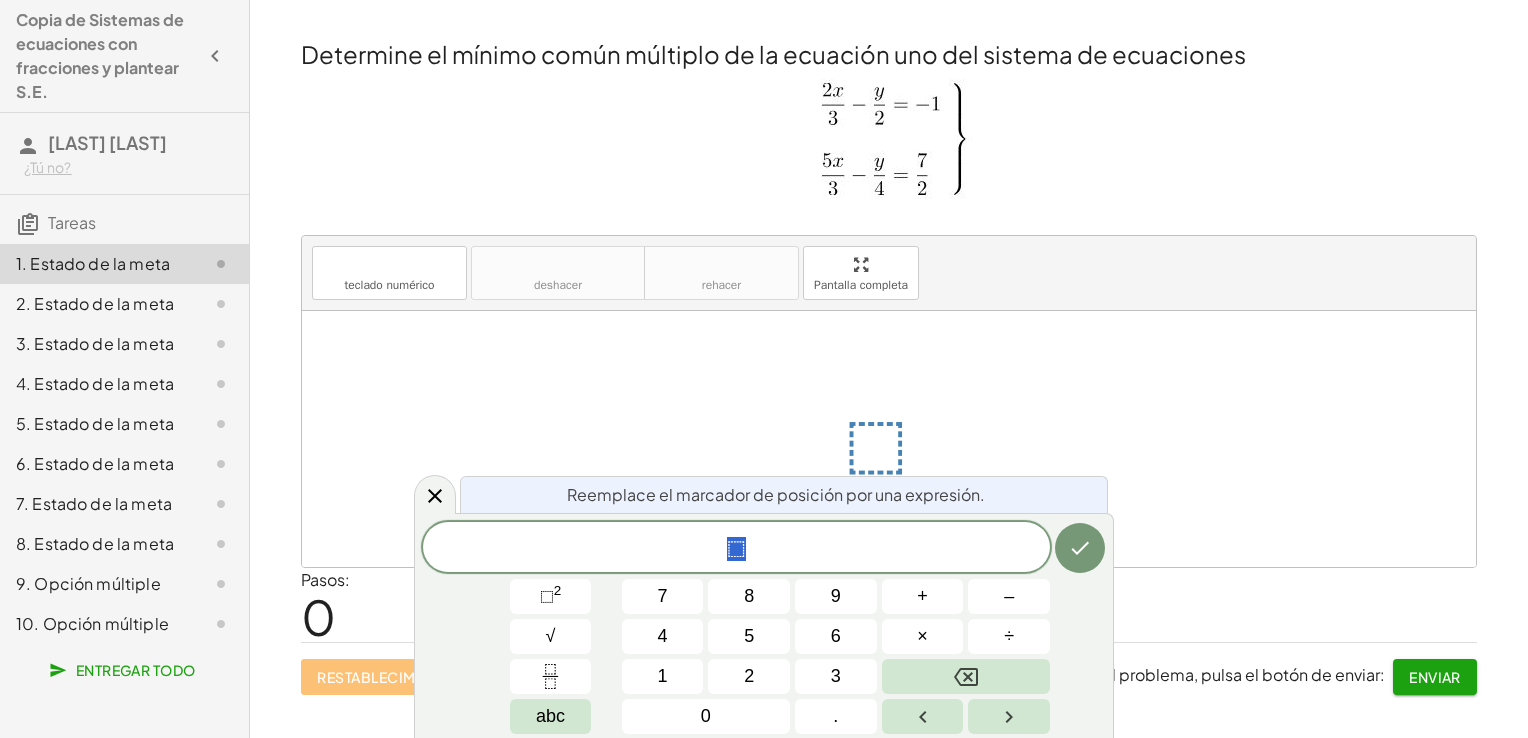click at bounding box center (889, 439) 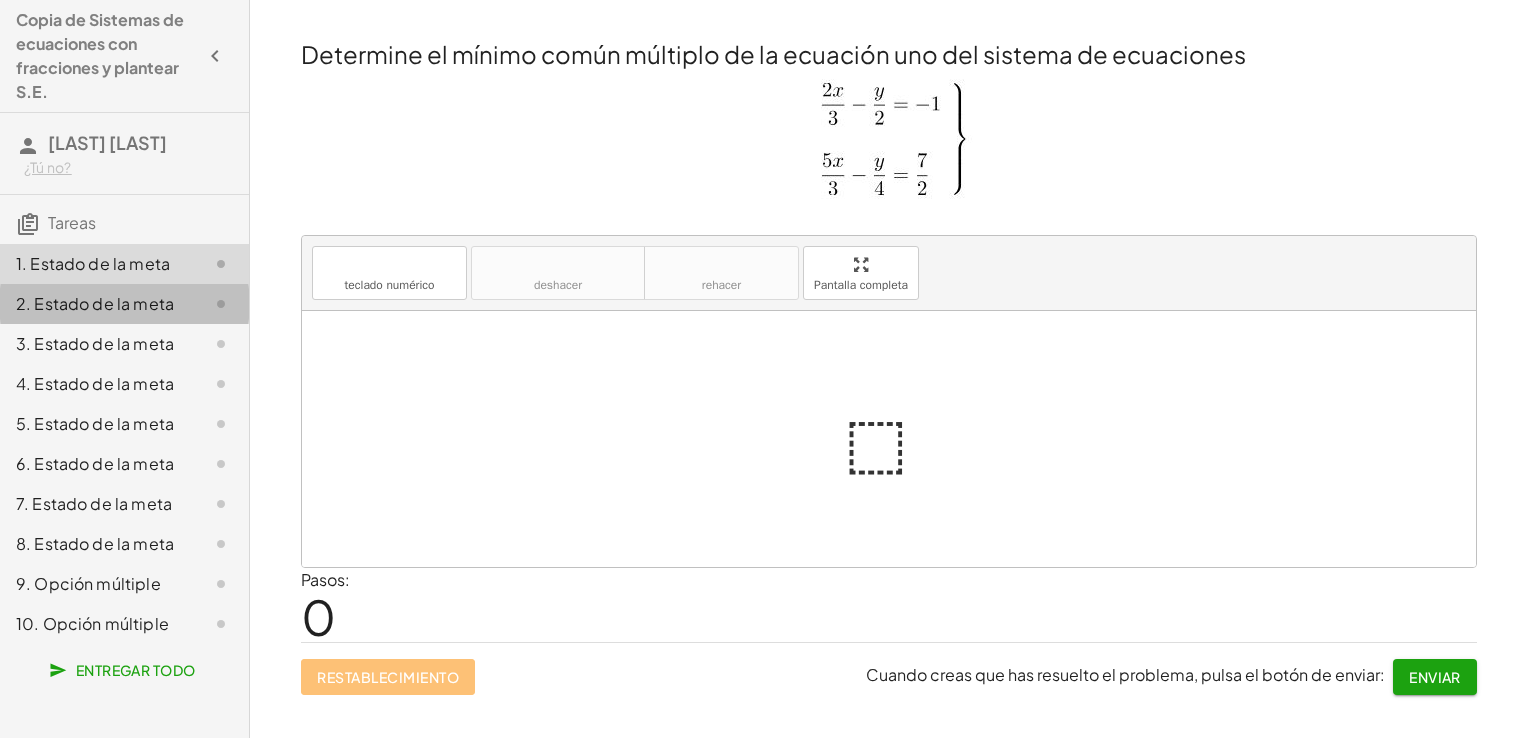 click on "2. Estado de la meta" 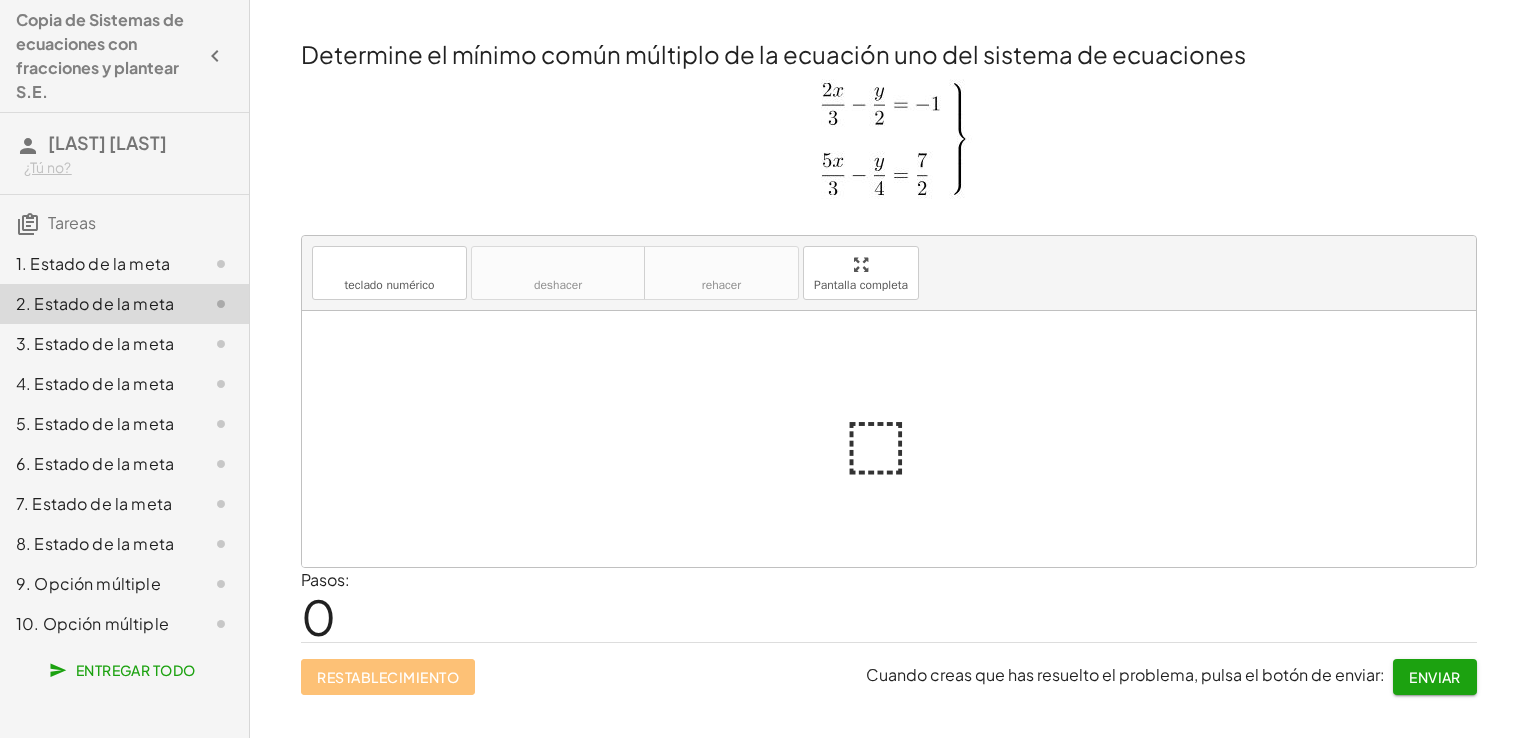 click on "2. Estado de la meta" 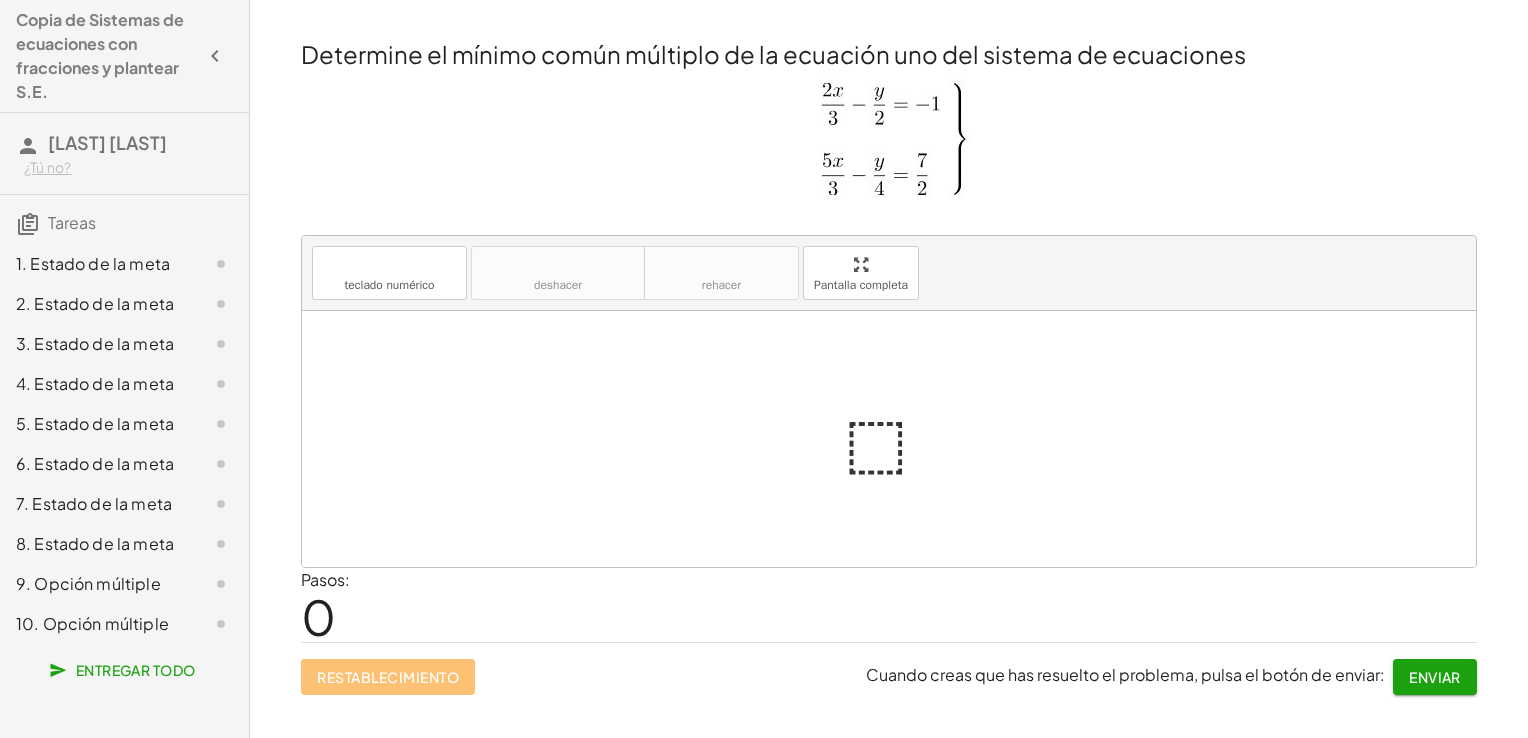 click on "3. Estado de la meta" 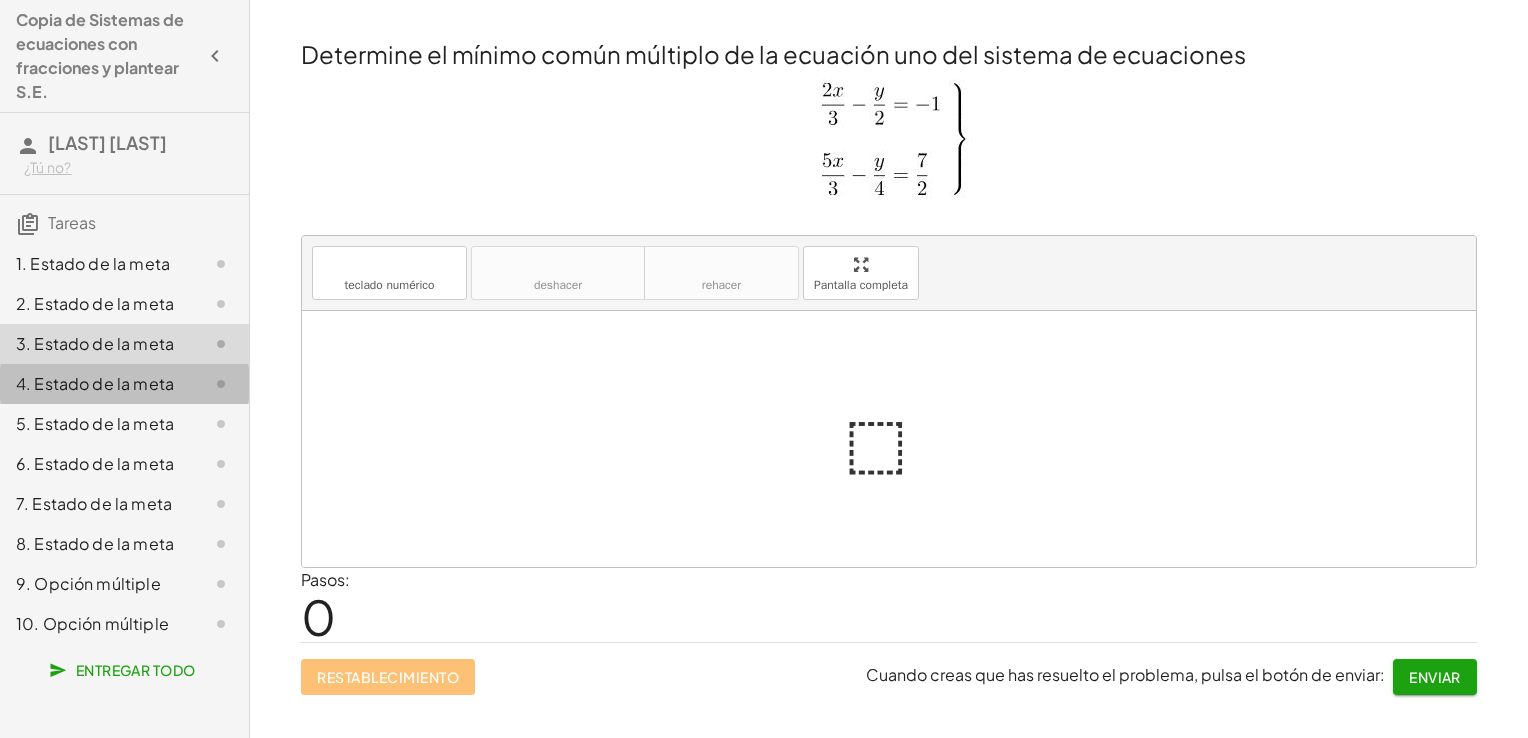 click on "4. Estado de la meta" 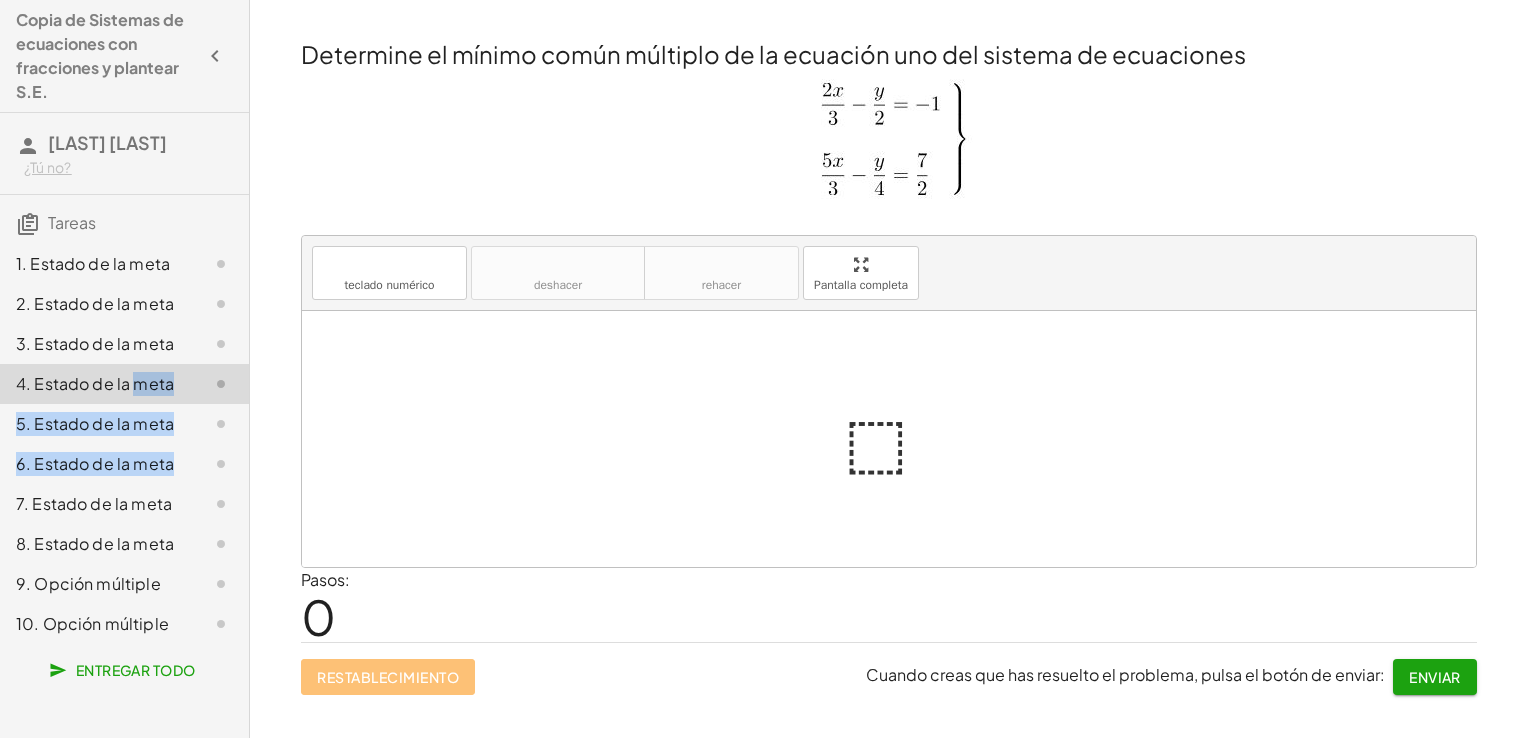 drag, startPoint x: 159, startPoint y: 424, endPoint x: 164, endPoint y: 484, distance: 60.207973 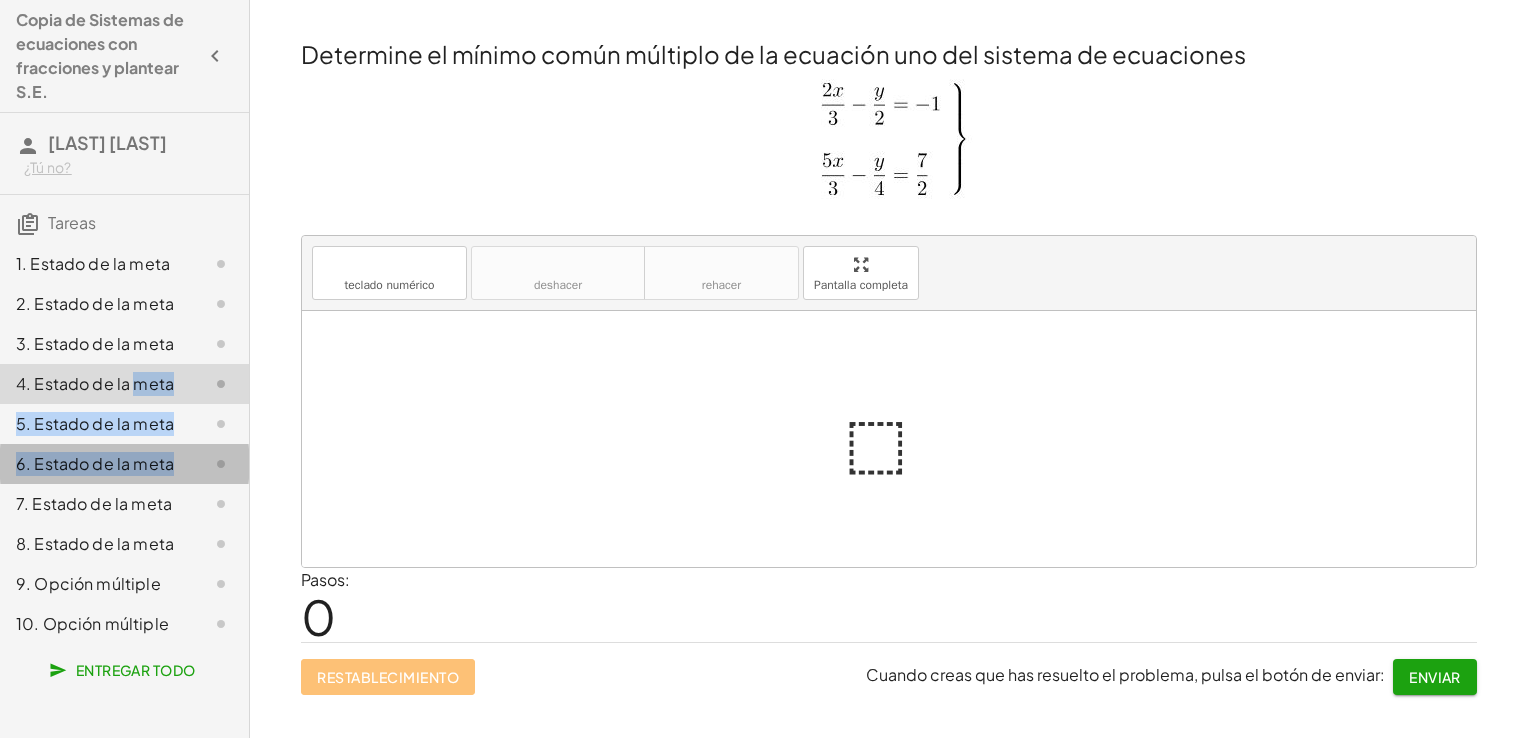 click on "6. Estado de la meta" 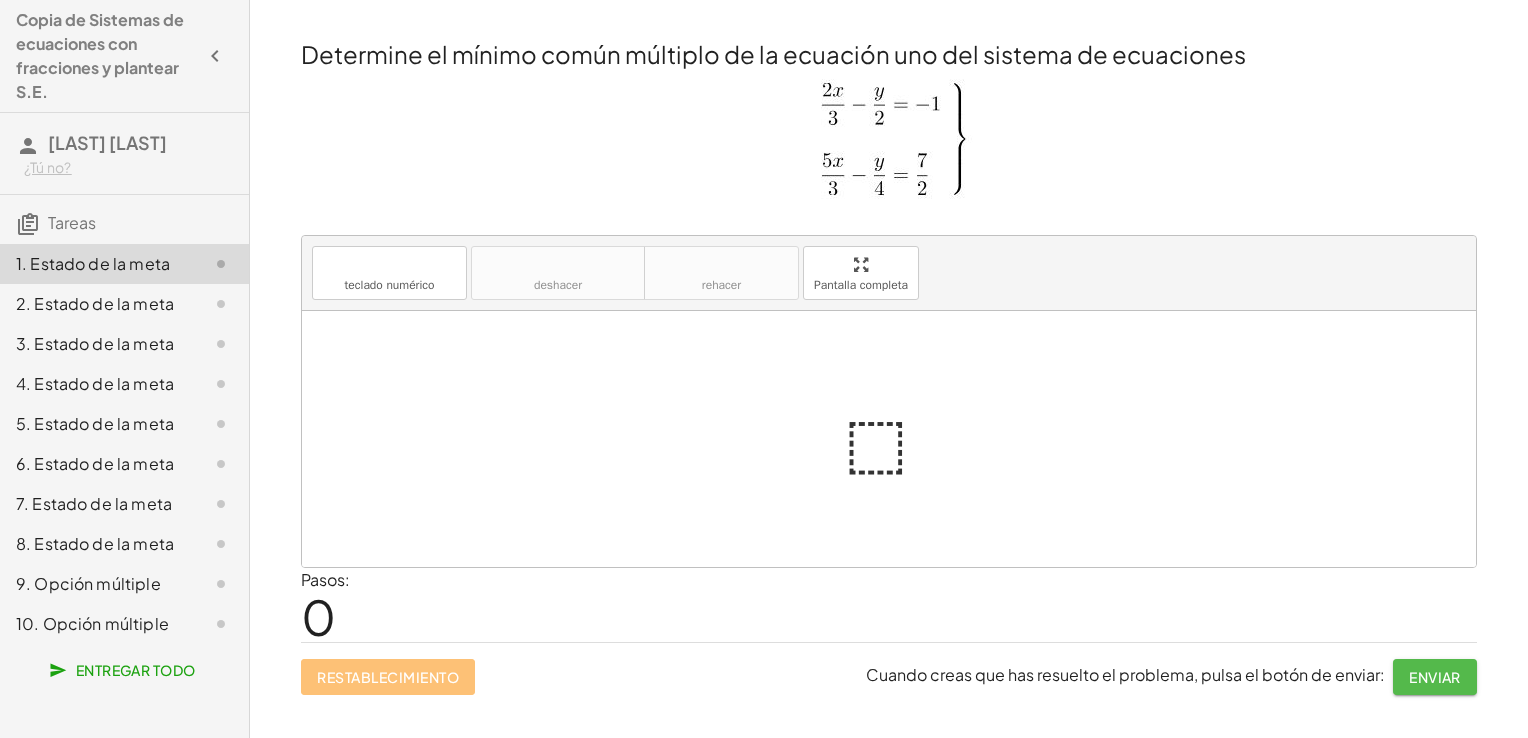 click on "Enviar" at bounding box center (1435, 677) 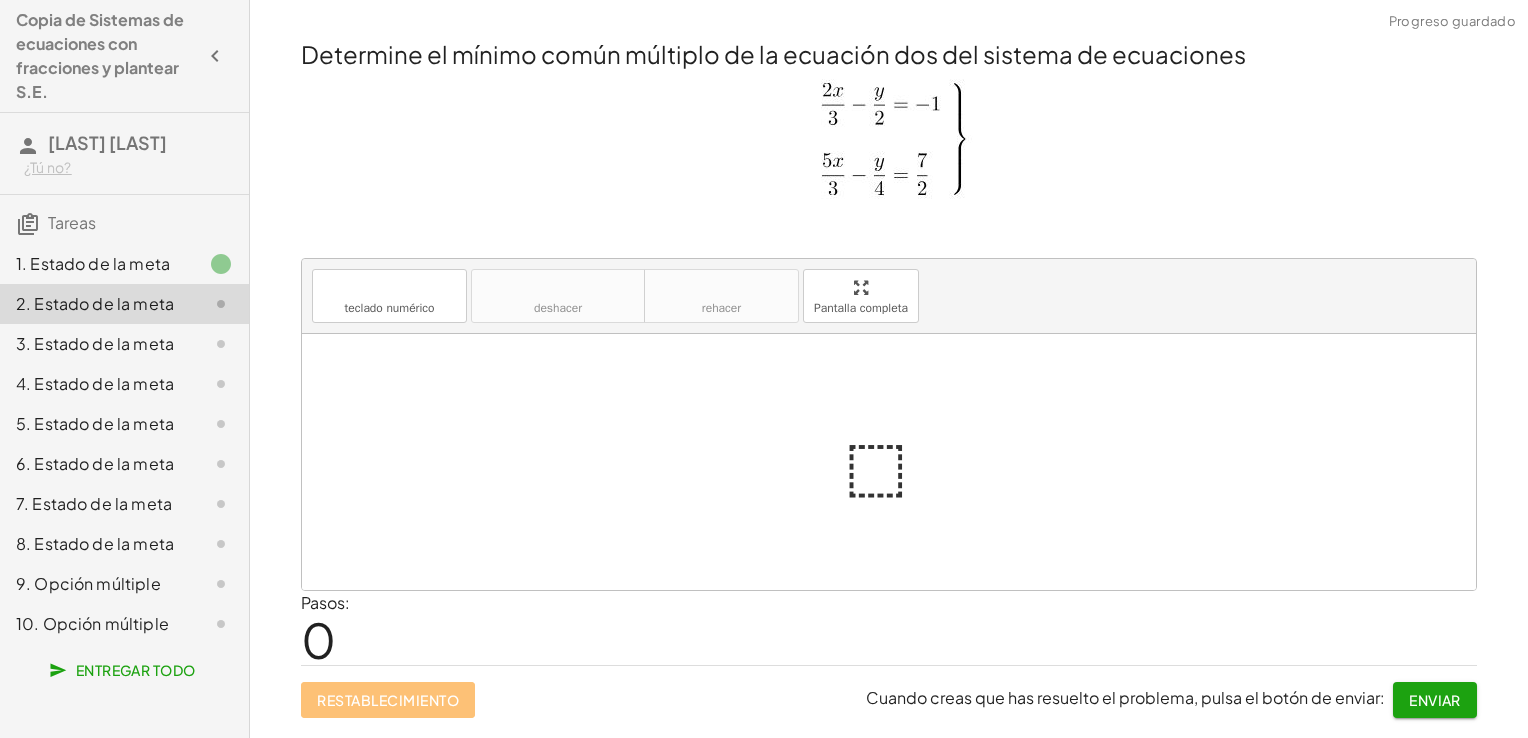 click on "Enviar" at bounding box center (1435, 700) 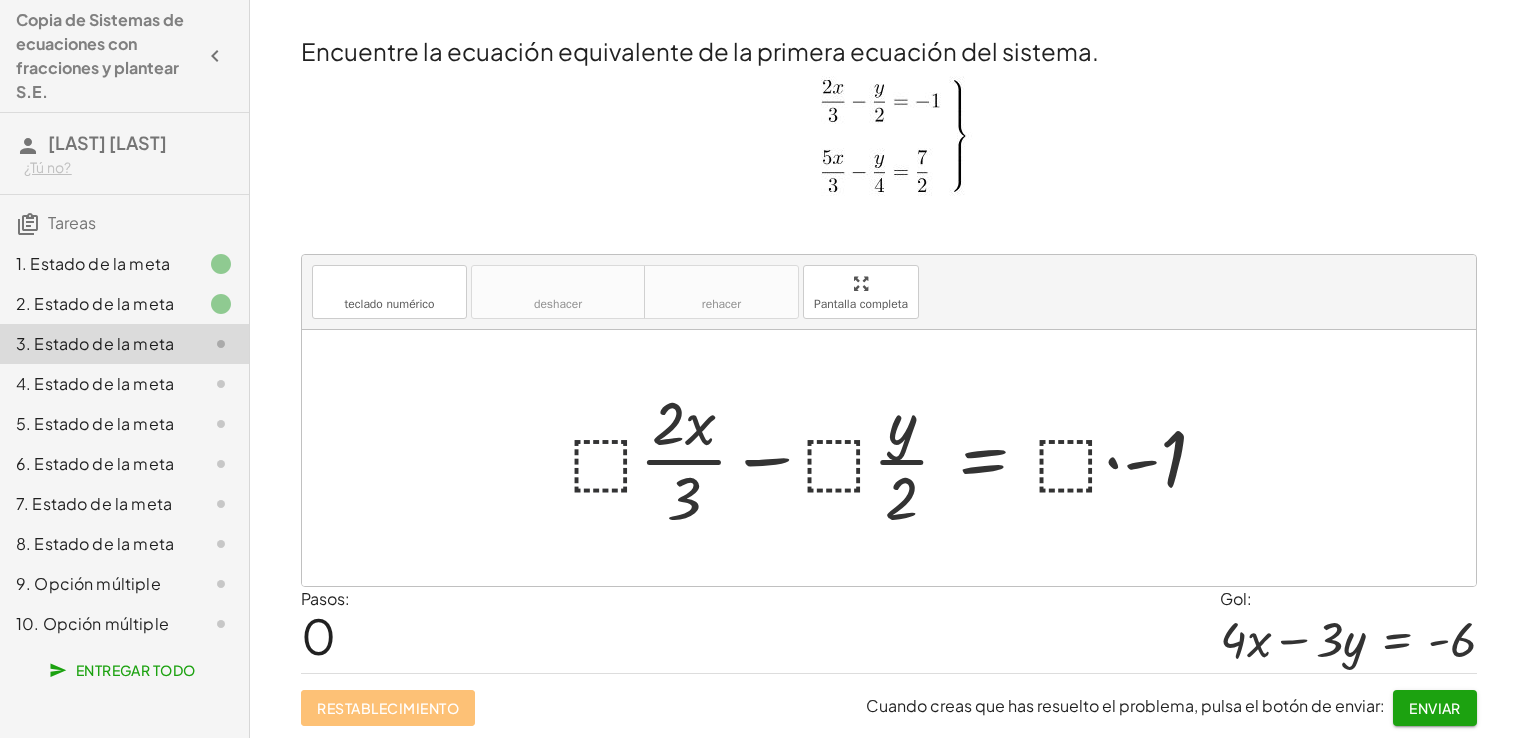 click at bounding box center (896, 458) 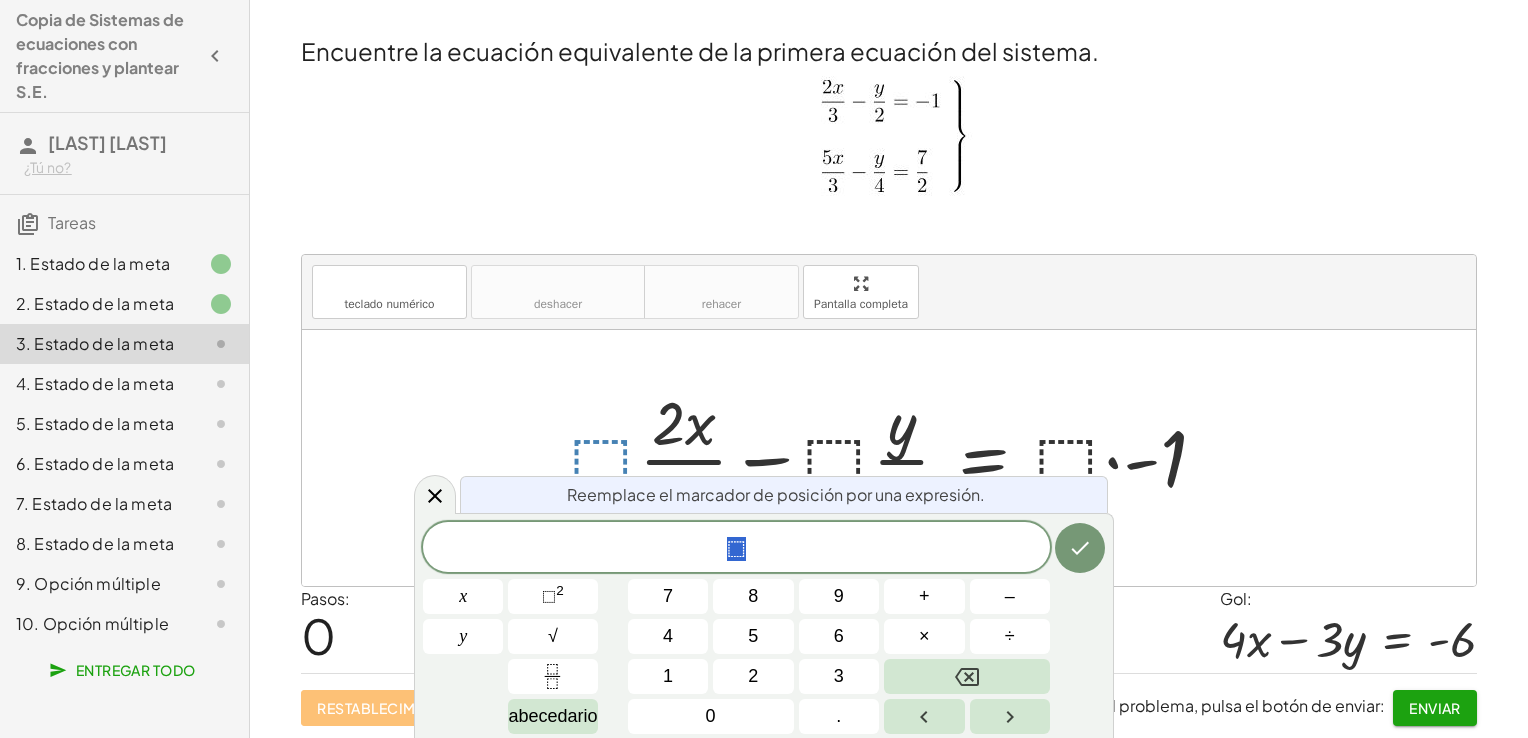 drag, startPoint x: 600, startPoint y: 458, endPoint x: 703, endPoint y: 420, distance: 109.786156 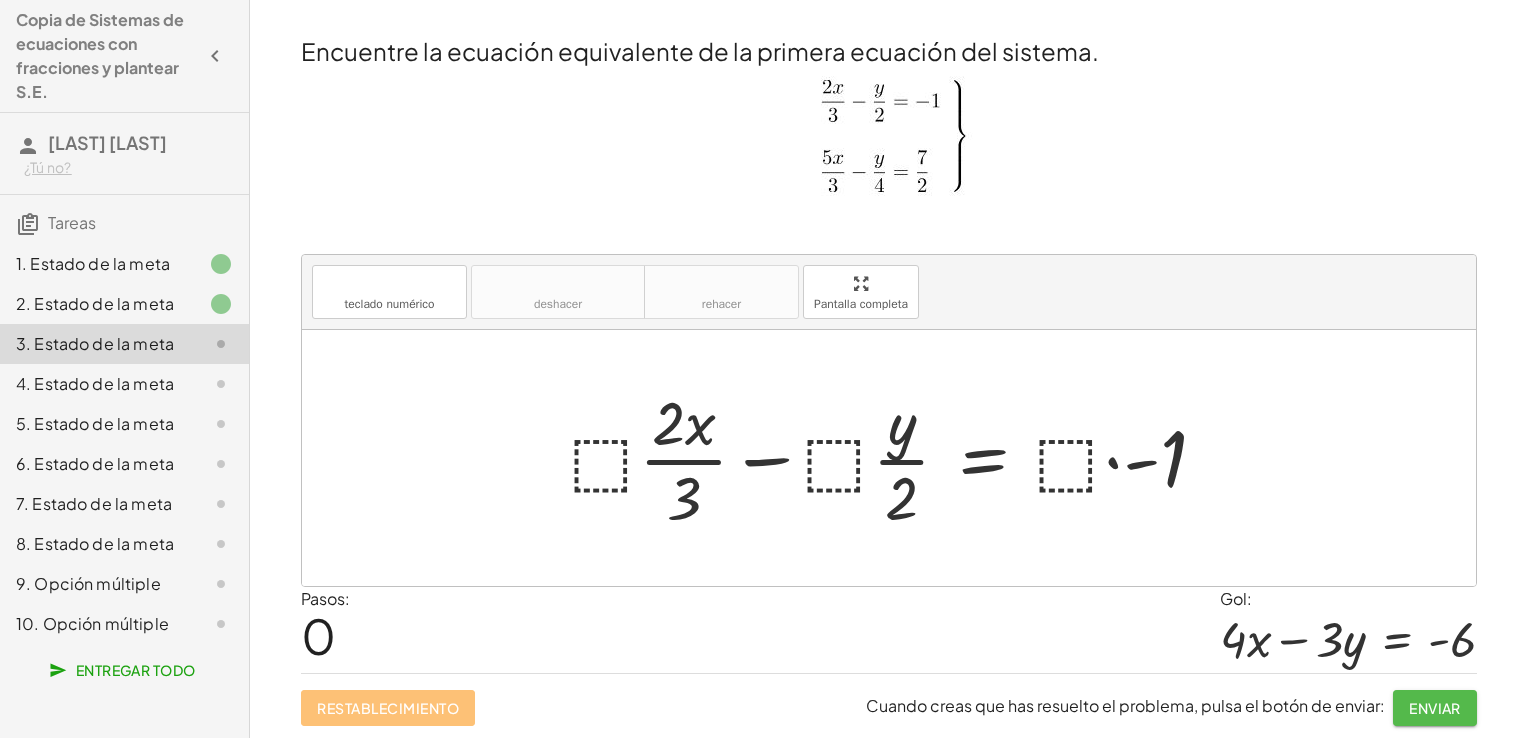 click on "Enviar" at bounding box center (1435, 708) 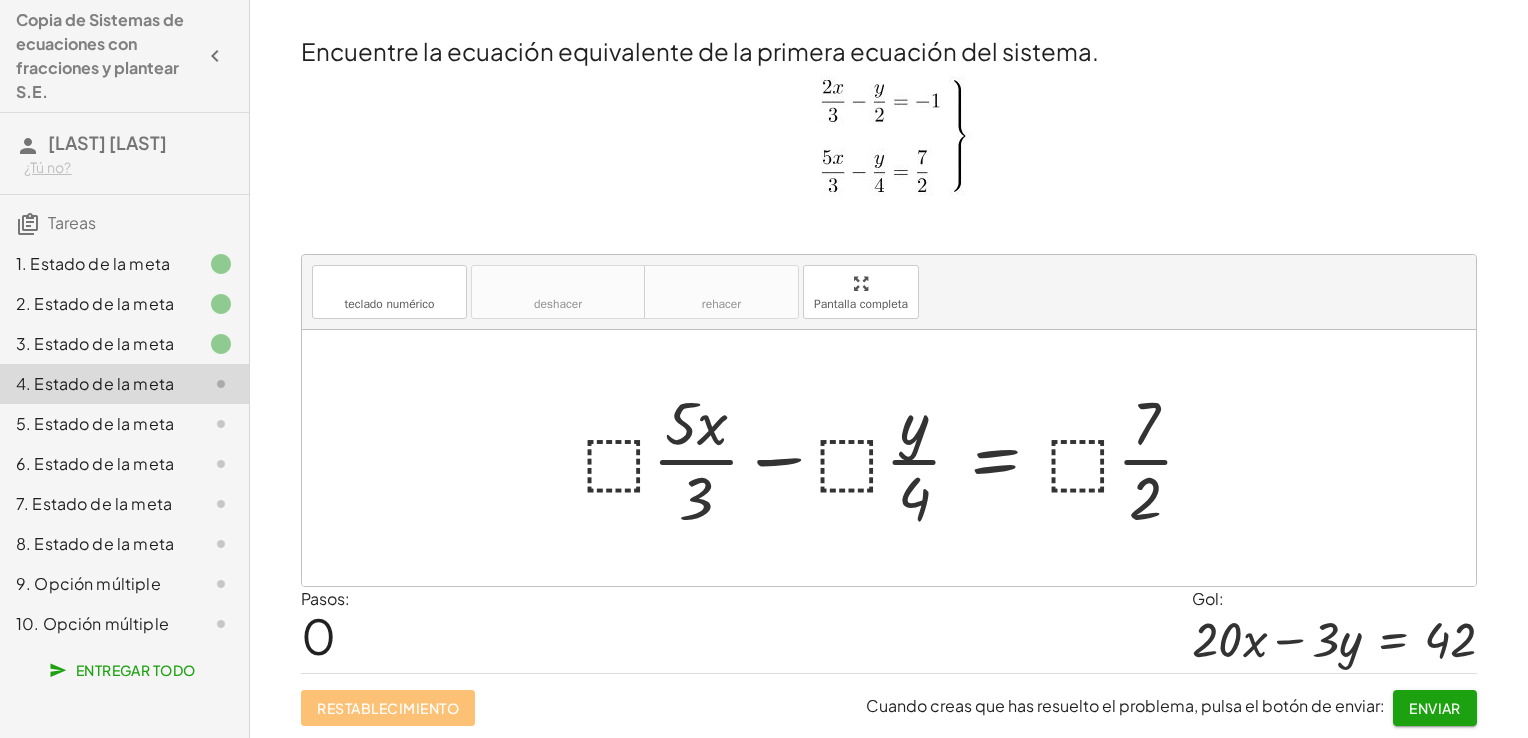 click on "Enviar" at bounding box center (1435, 708) 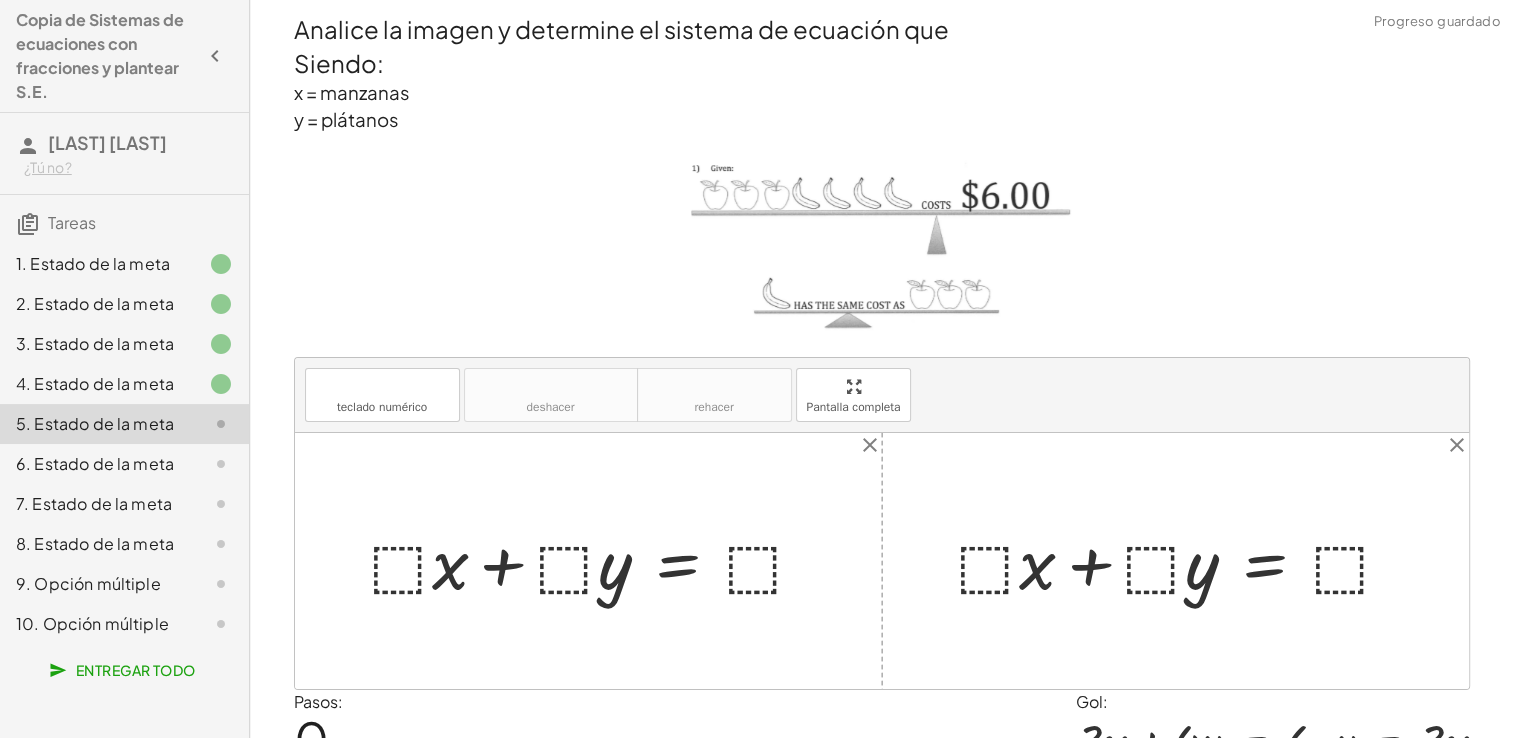 click at bounding box center [1401, 742] 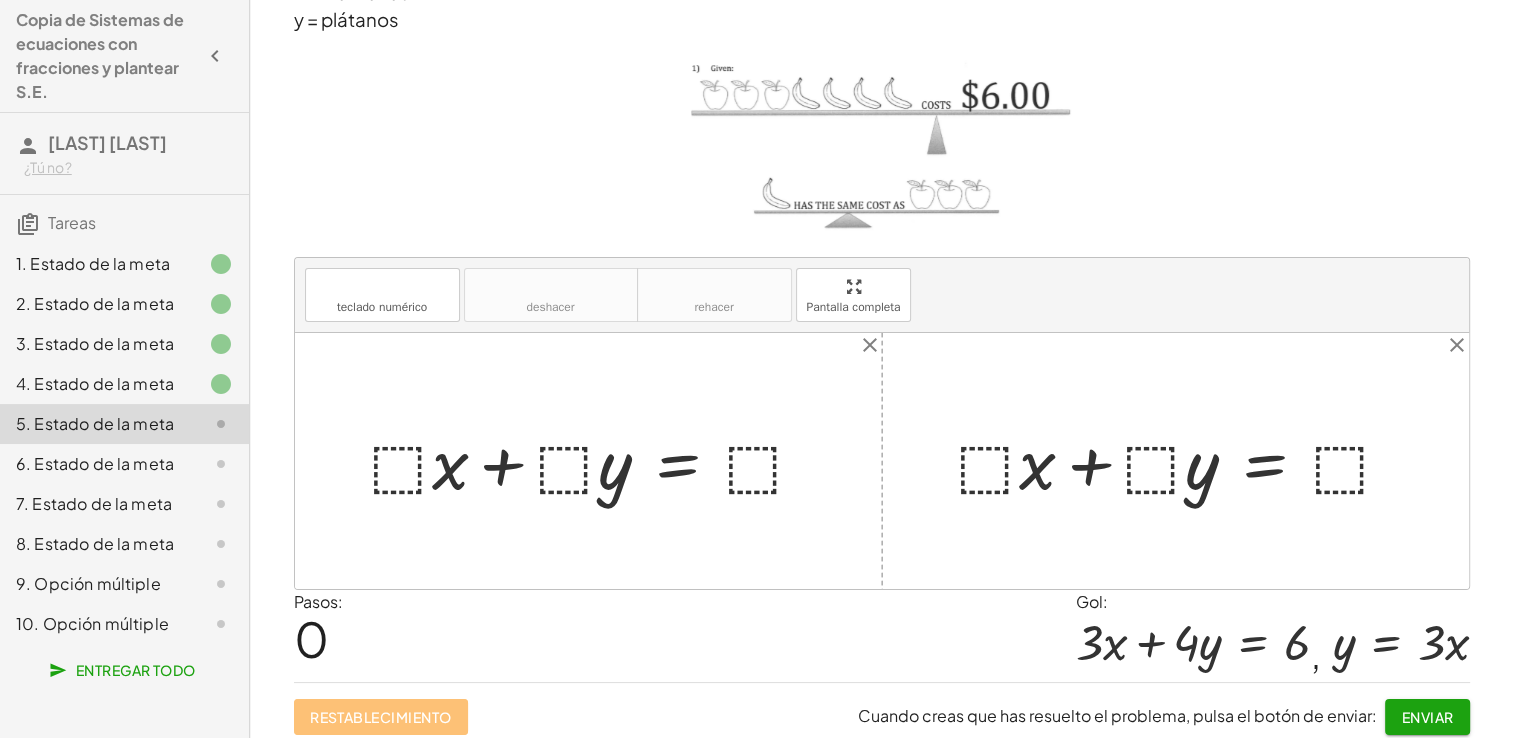 scroll, scrollTop: 106, scrollLeft: 0, axis: vertical 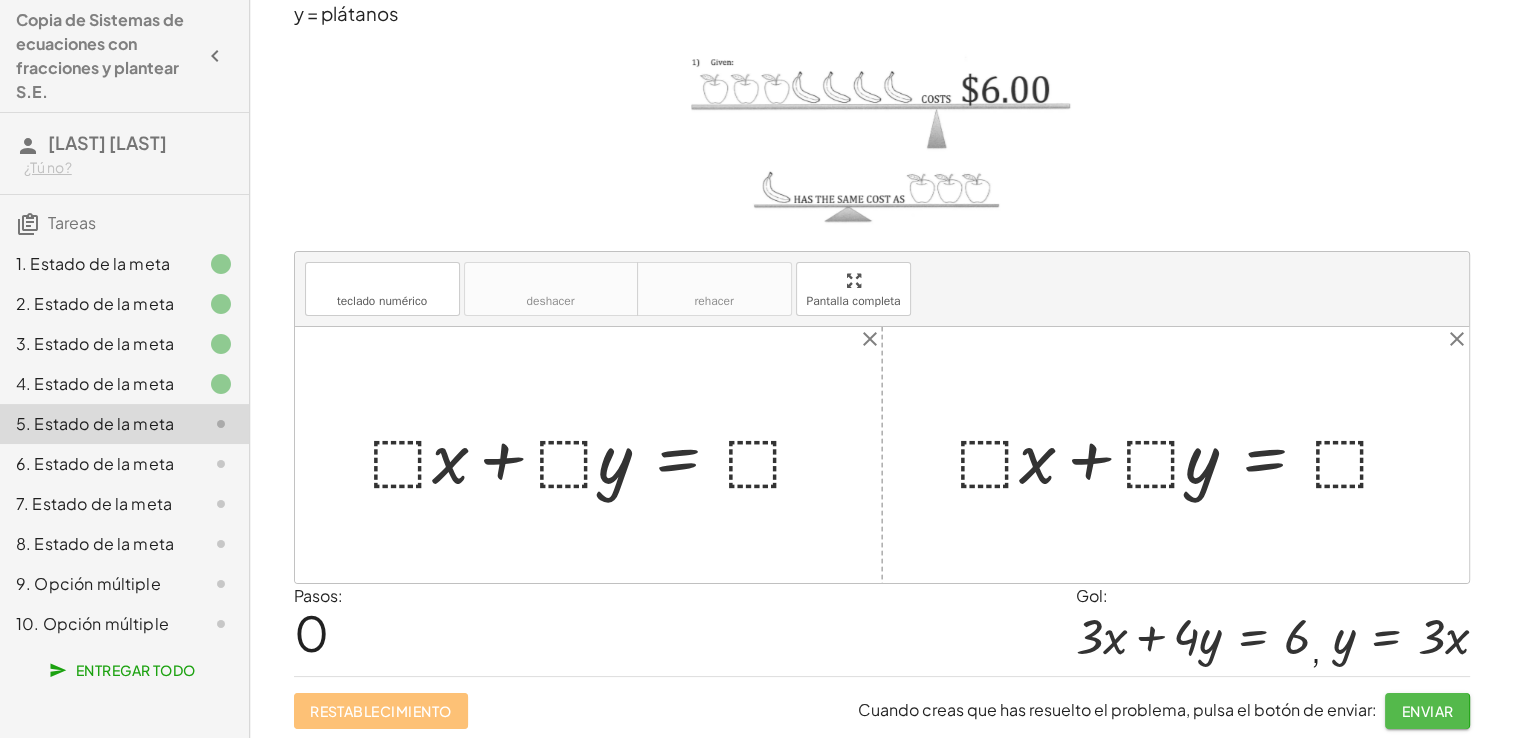 click on "Enviar" at bounding box center [1427, 711] 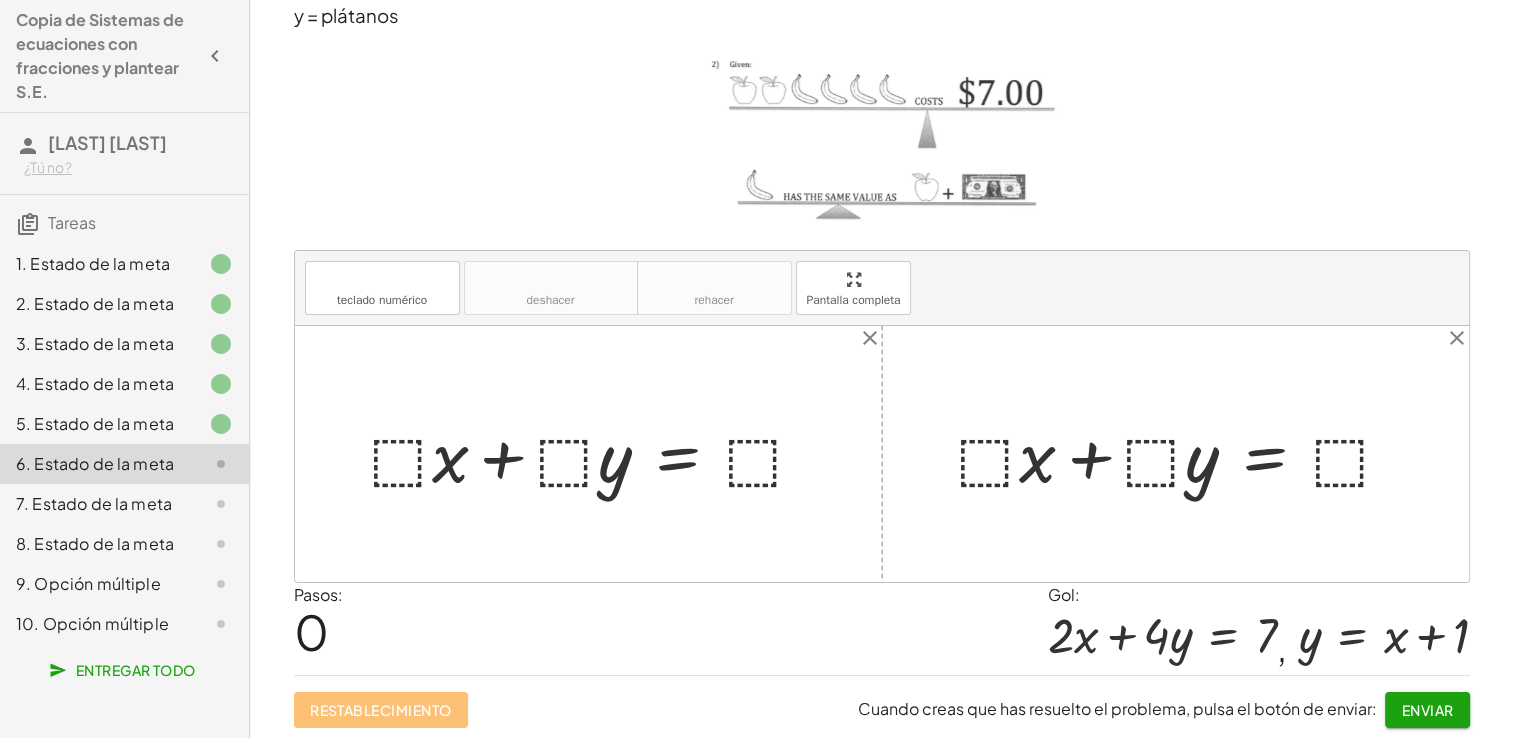 click on "Enviar" at bounding box center (1427, 710) 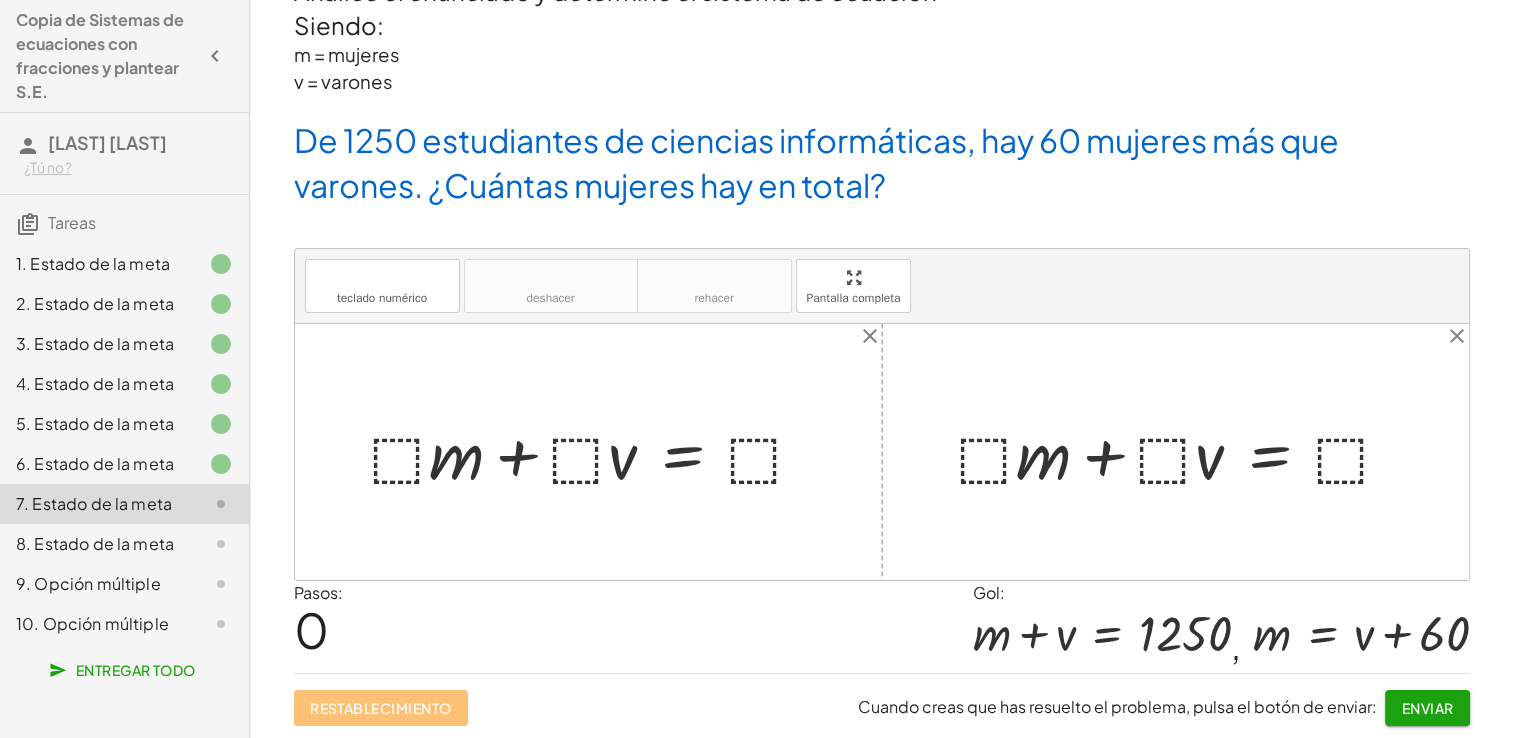 scroll, scrollTop: 36, scrollLeft: 0, axis: vertical 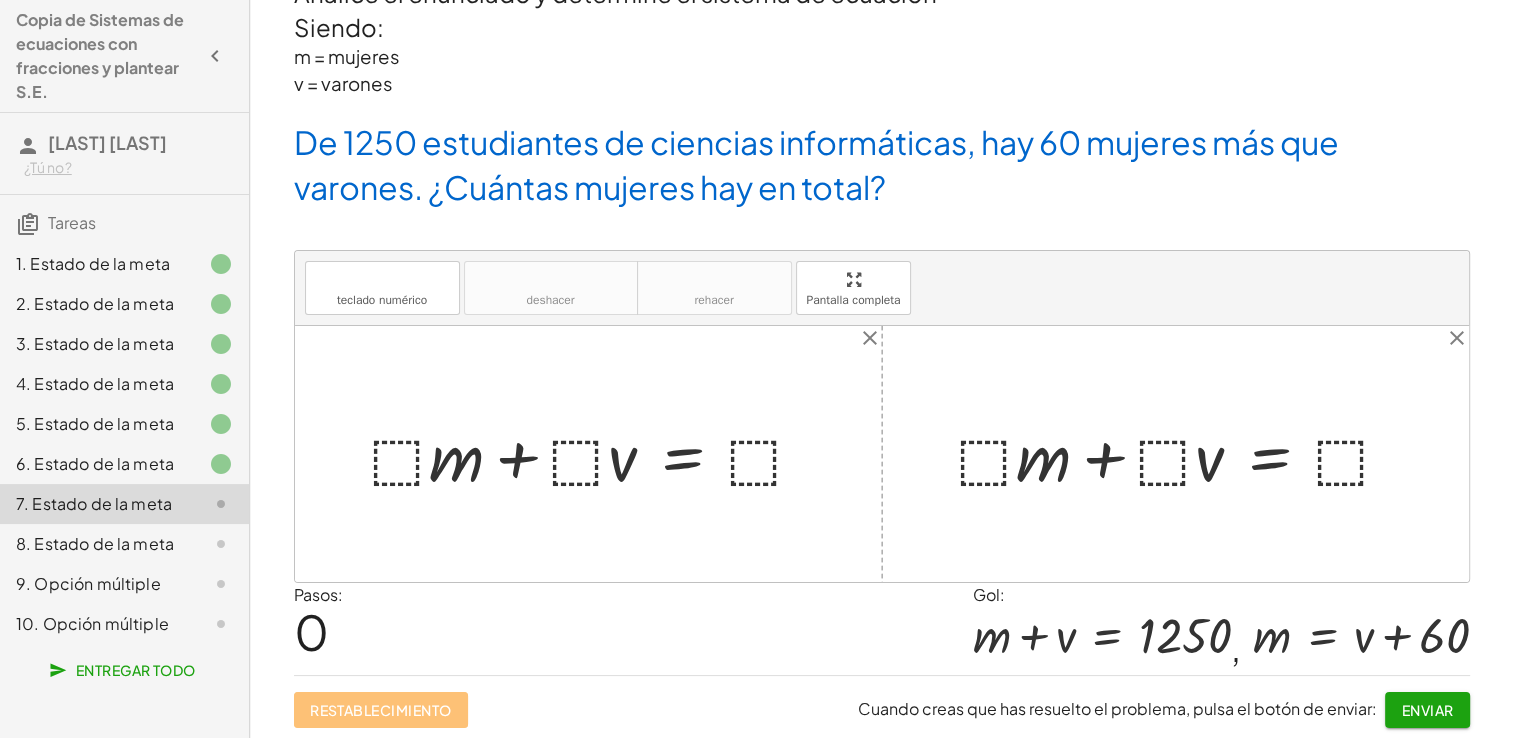 click on "Enviar" at bounding box center (1427, 710) 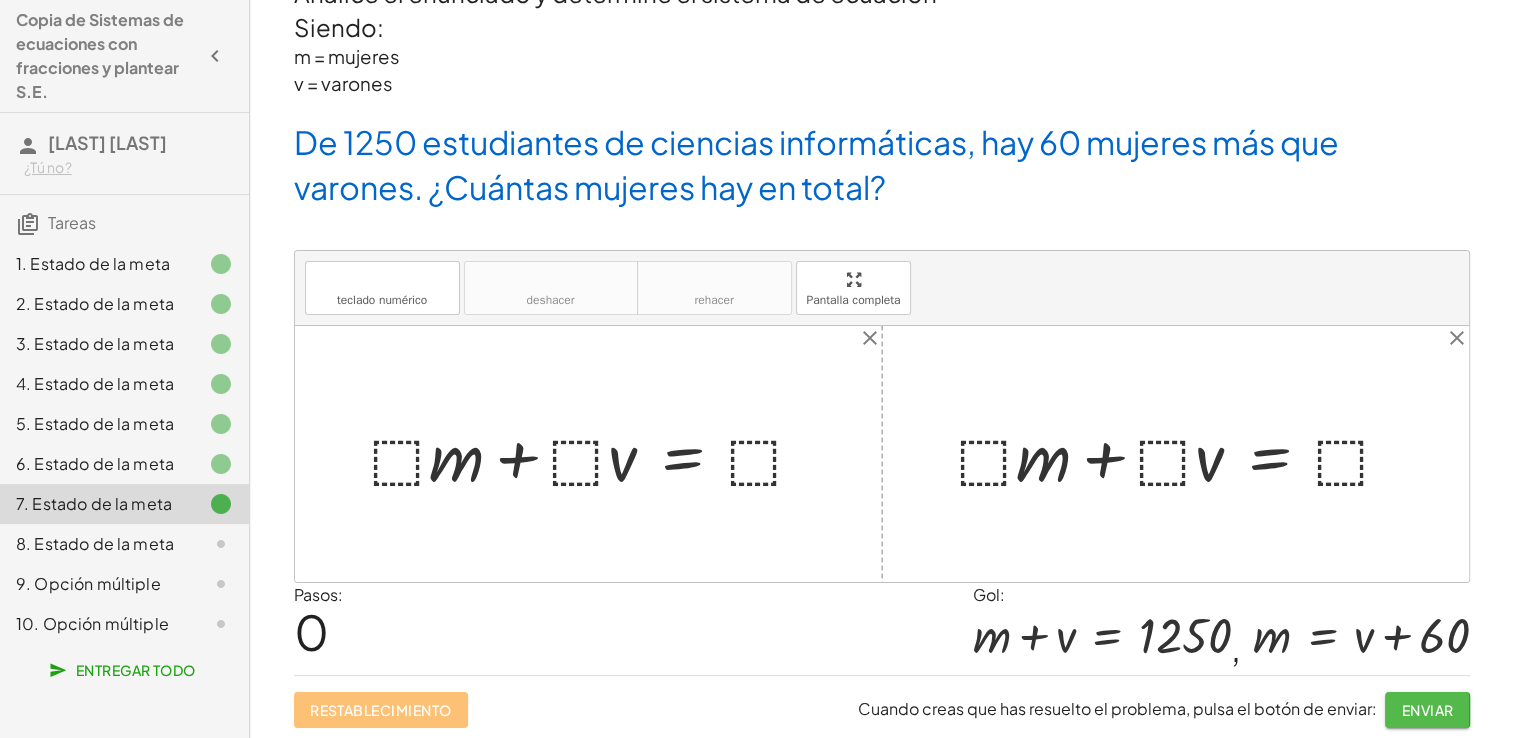 click on "Enviar" at bounding box center (1427, 710) 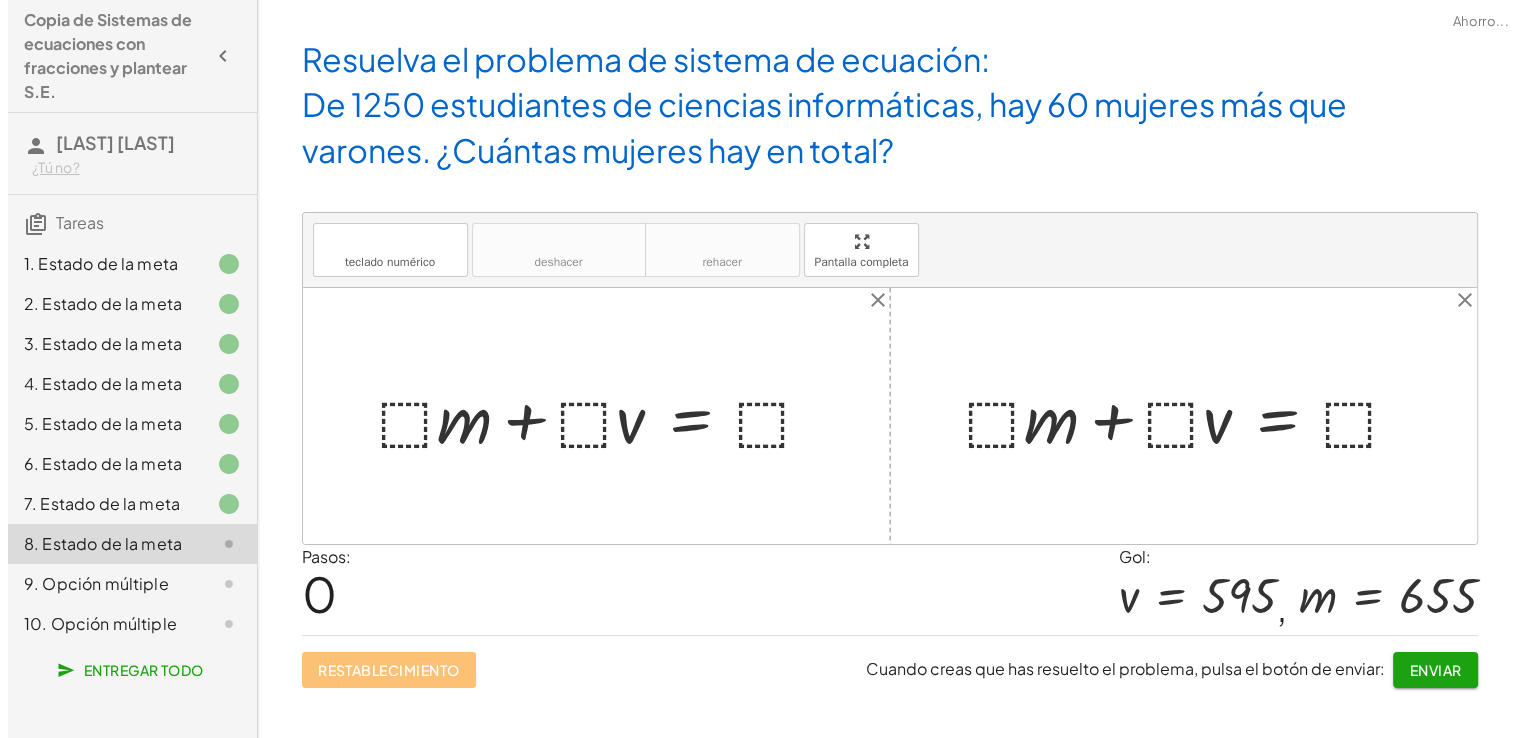 scroll, scrollTop: 0, scrollLeft: 0, axis: both 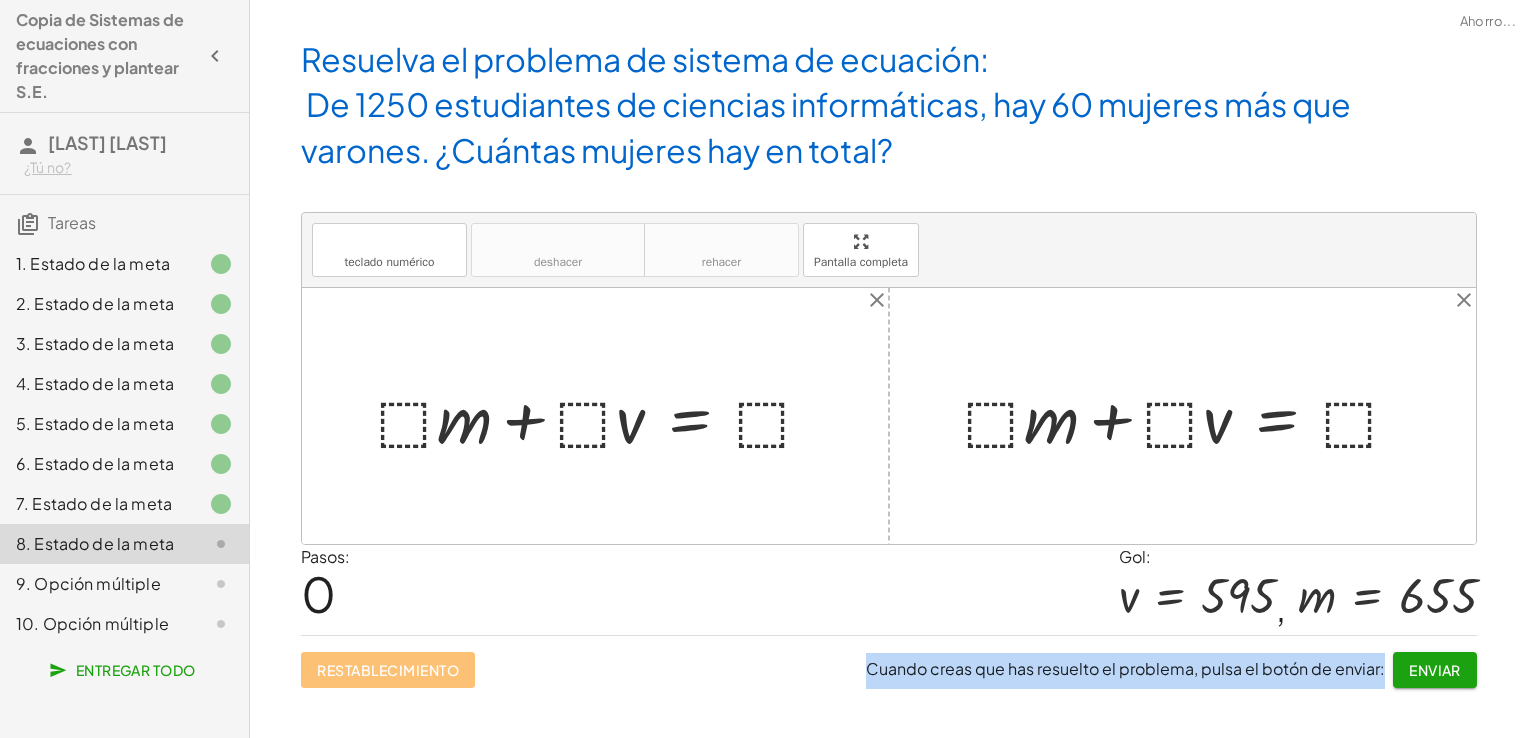 click on "Resuelva el problema de sistema de ecuación:    De 1250 estudiantes de ciencias informáticas, hay 60 mujeres más que varones. ¿Cuántas mujeres hay en total? teclado teclado numérico deshacer deshacer rehacer rehacer Pantalla completa + · ⬚ · m + · ⬚ · v = ⬚ + · ⬚ · m + · ⬚ · v = ⬚ × close close Pasos:  0 Gol: v = 595 ,  m = 655 Restablecimiento  Cuando creas que has resuelto el problema, pulsa el botón de enviar: Enviar" 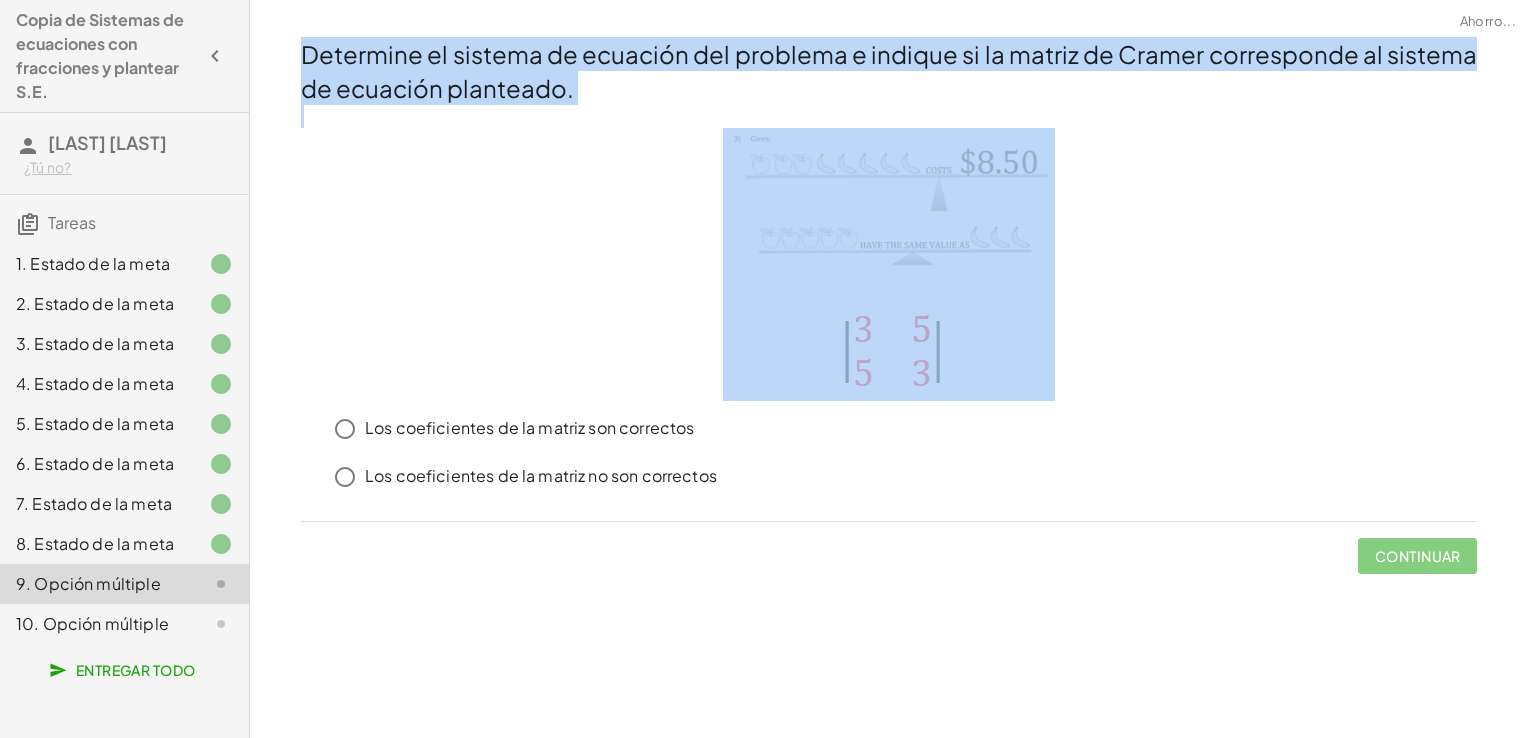 click on "Determine el sistema de ecuación del problema e indique si la matriz de Cramer corresponde al sistema de ecuación planteado. Los coeficientes de la matriz son correctos Los coeficientes de la matriz no son correctos Continuar" 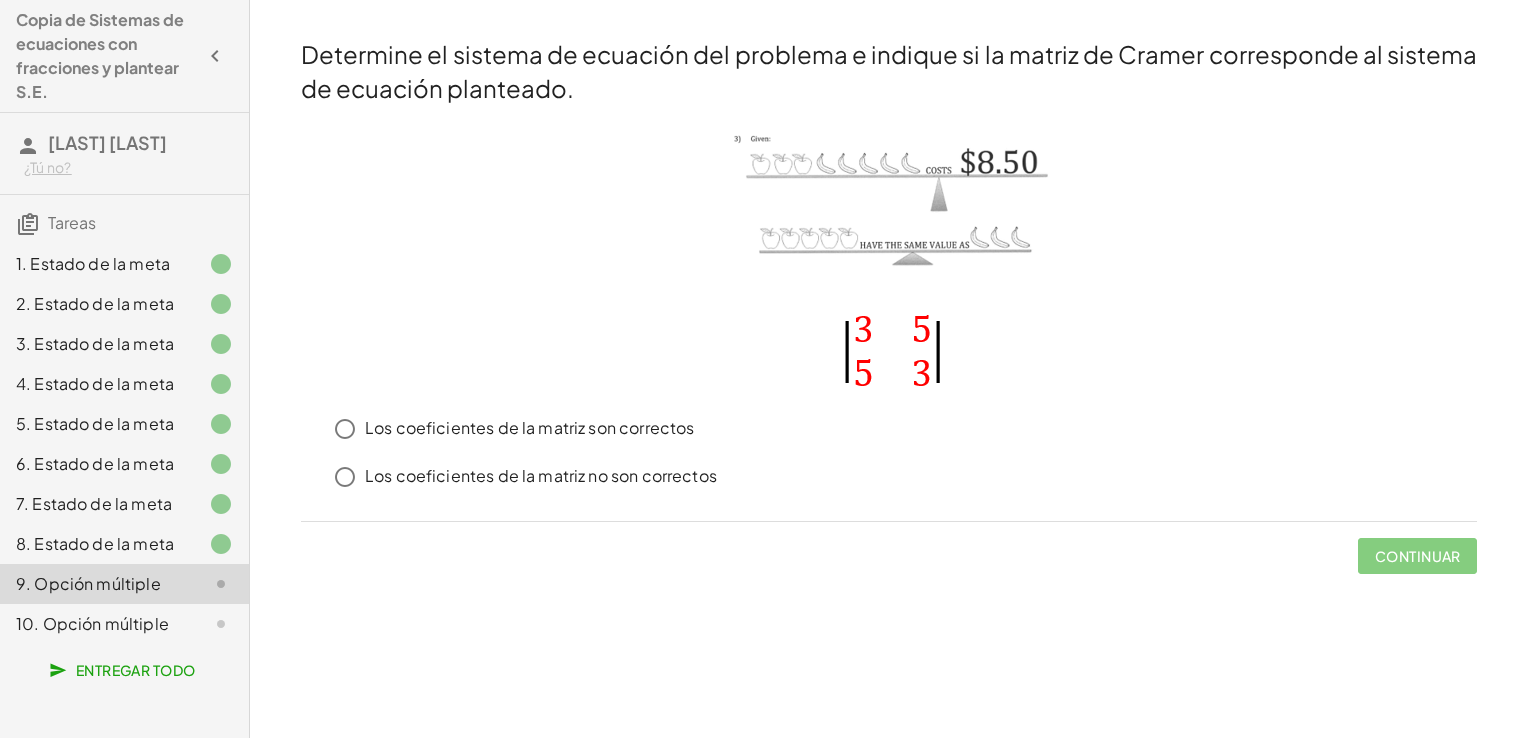 click on "Los coeficientes de la matriz no son correctos" at bounding box center (541, 476) 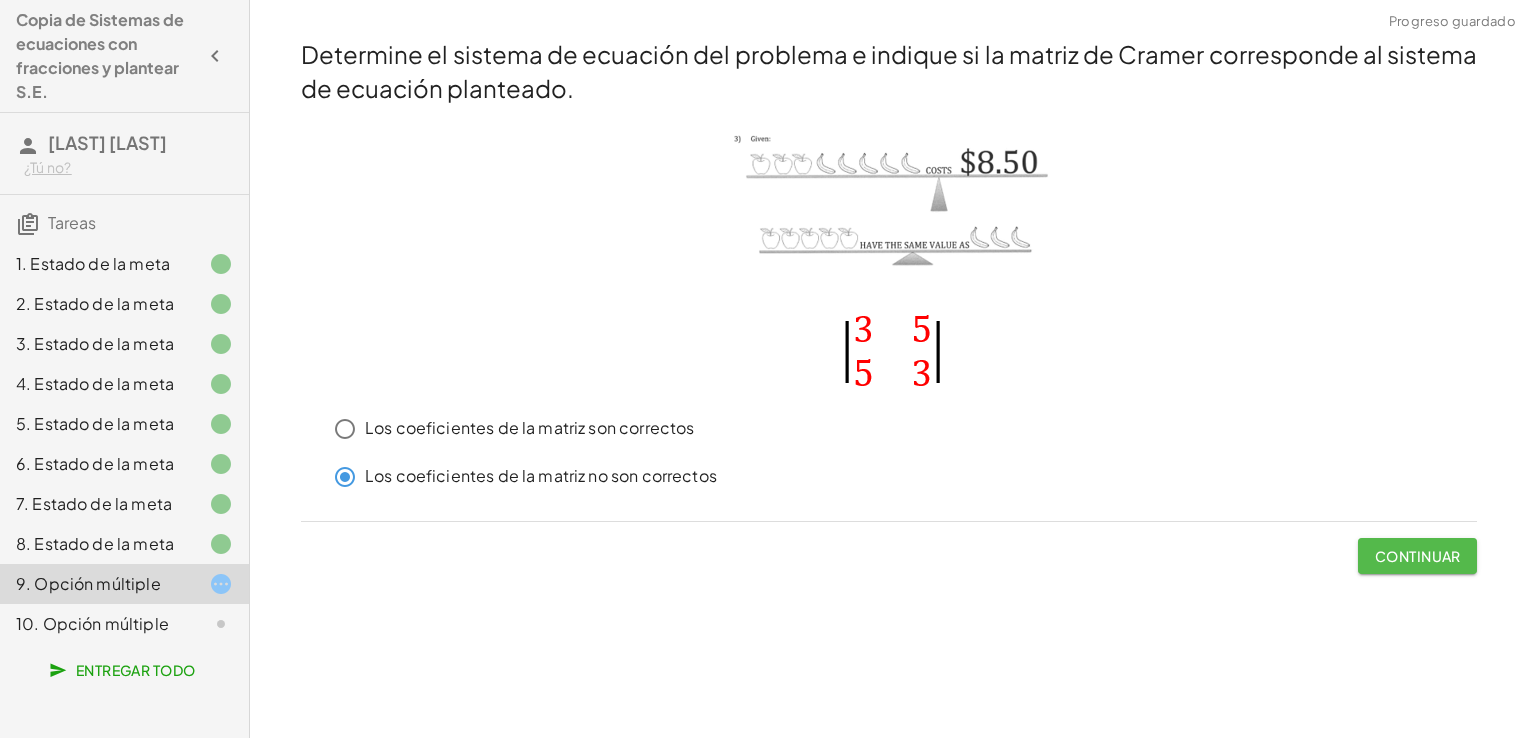 click on "Continuar" 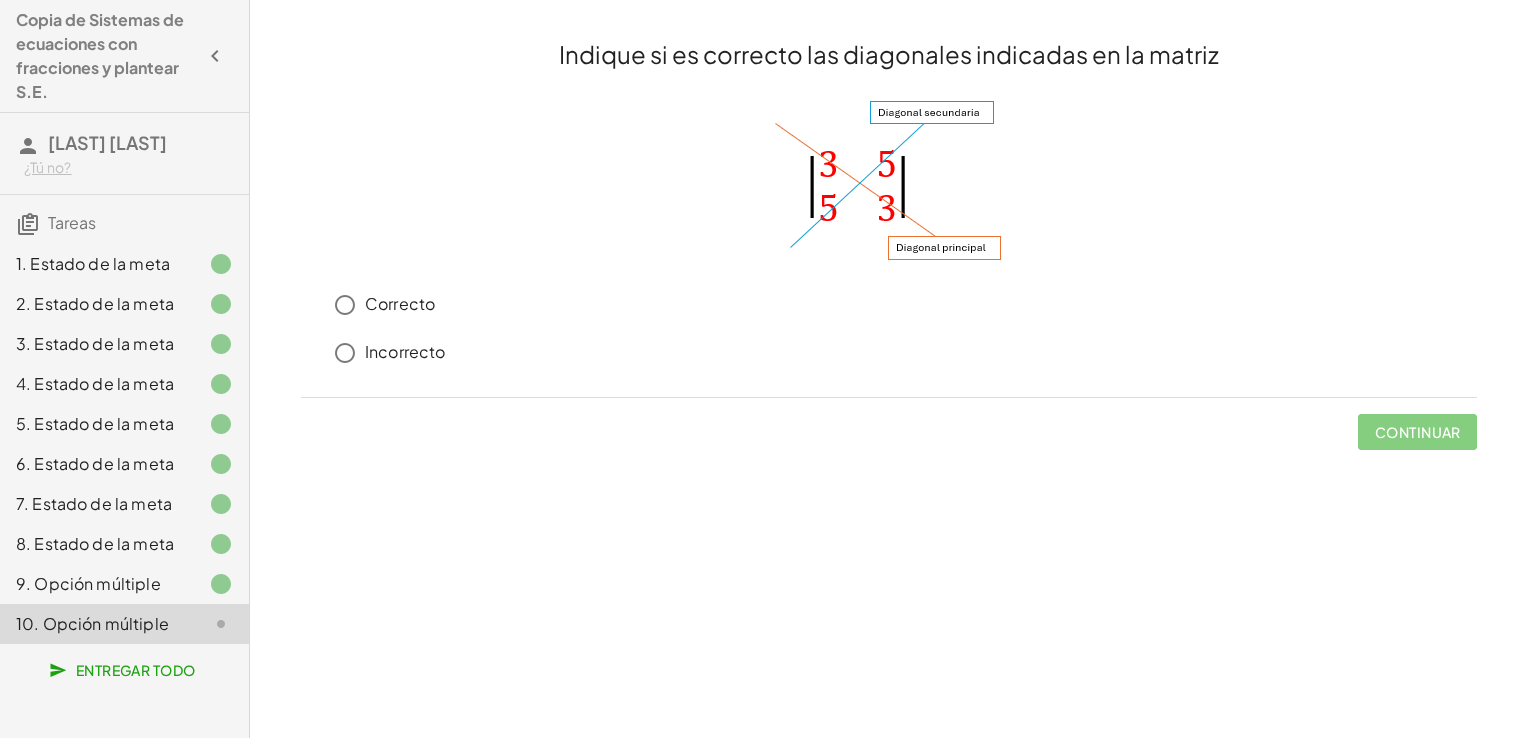 click on "Correcto" at bounding box center [901, 305] 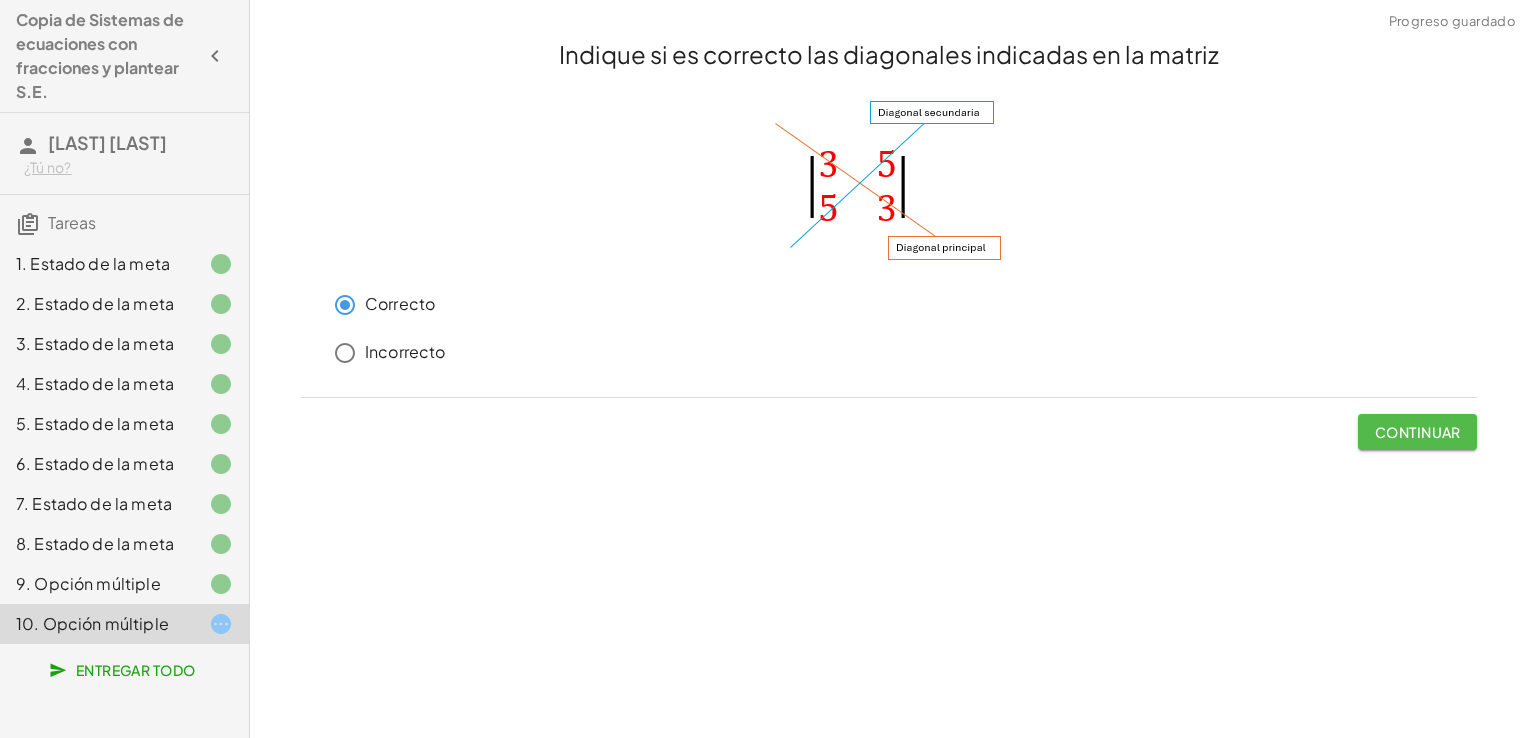 click on "Continuar" at bounding box center (1417, 432) 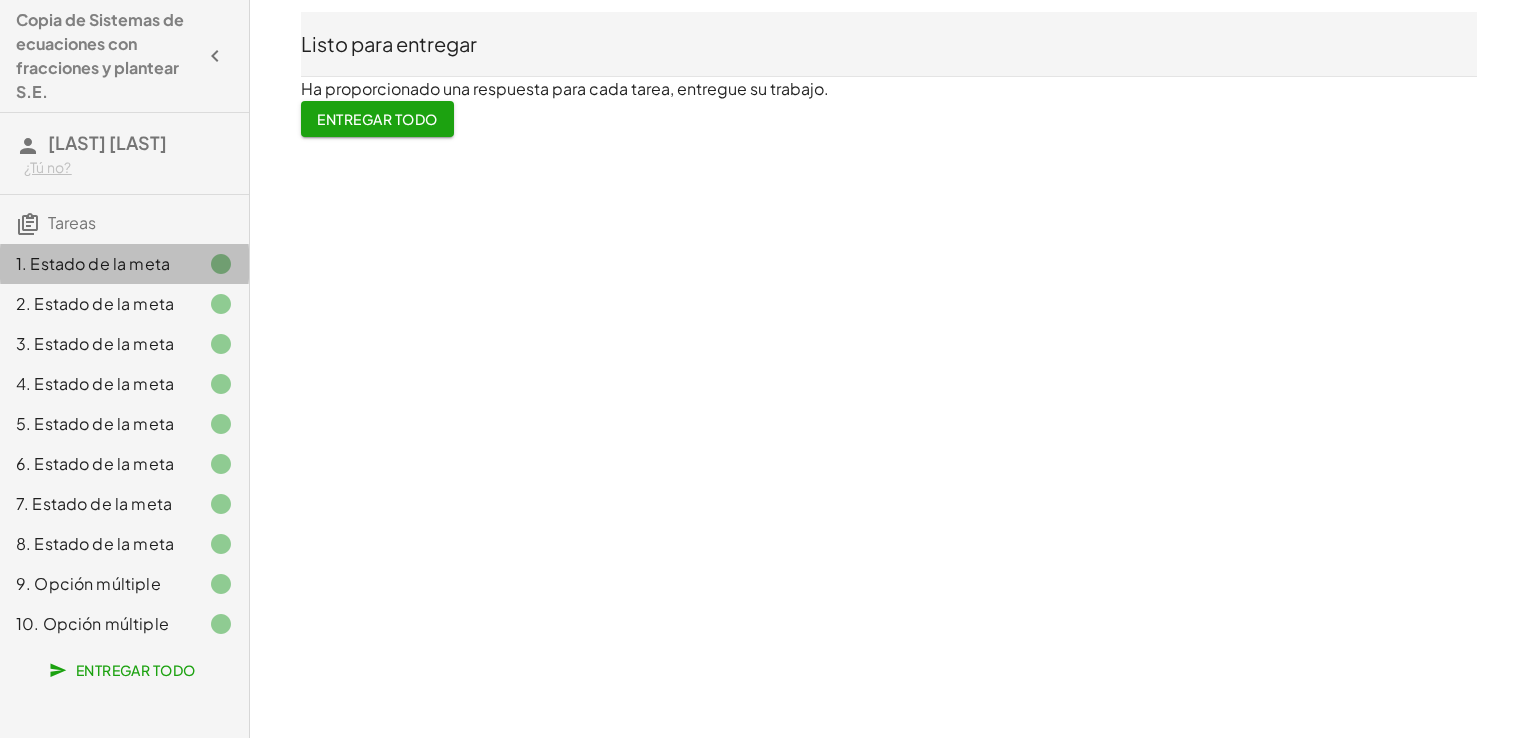 click on "1. Estado de la meta" 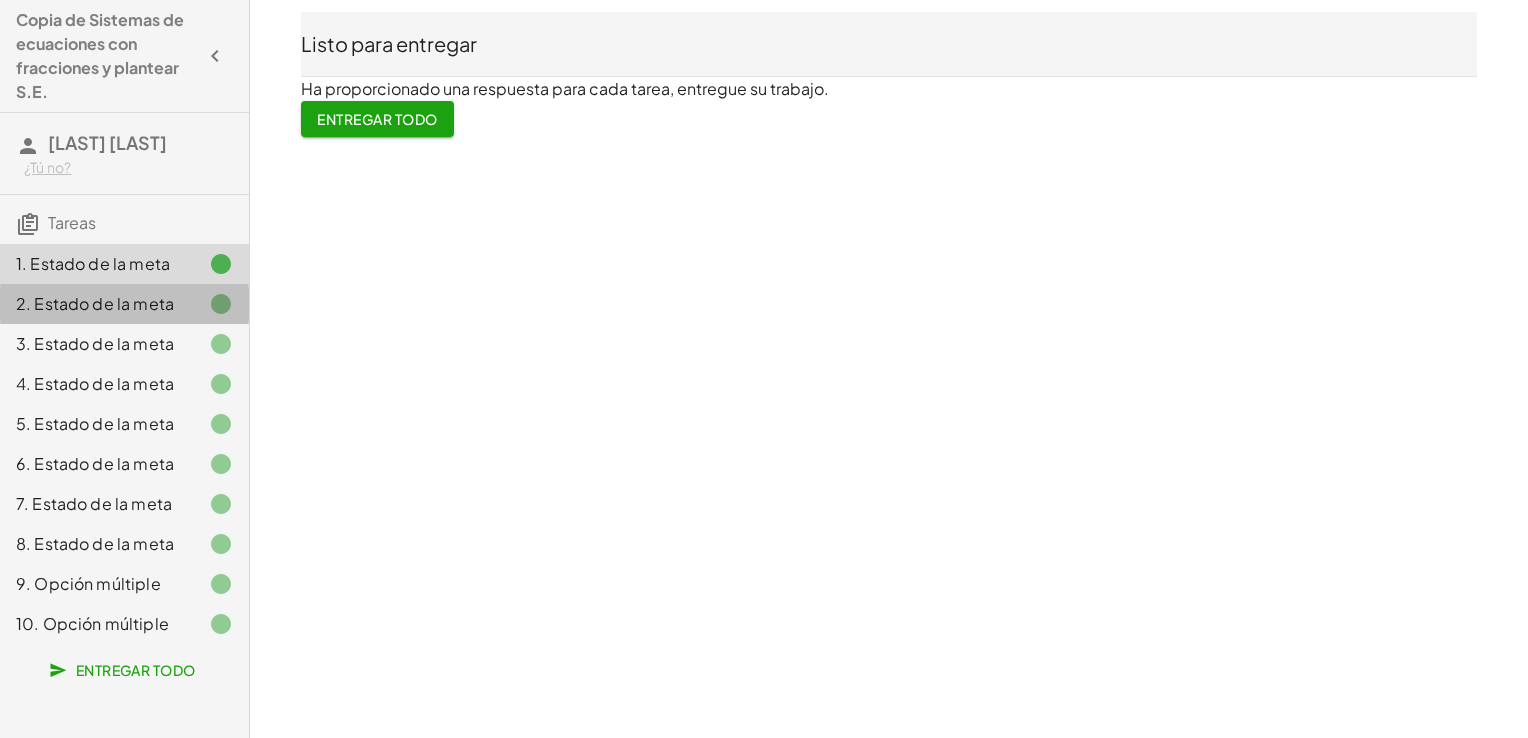 click on "2. Estado de la meta" 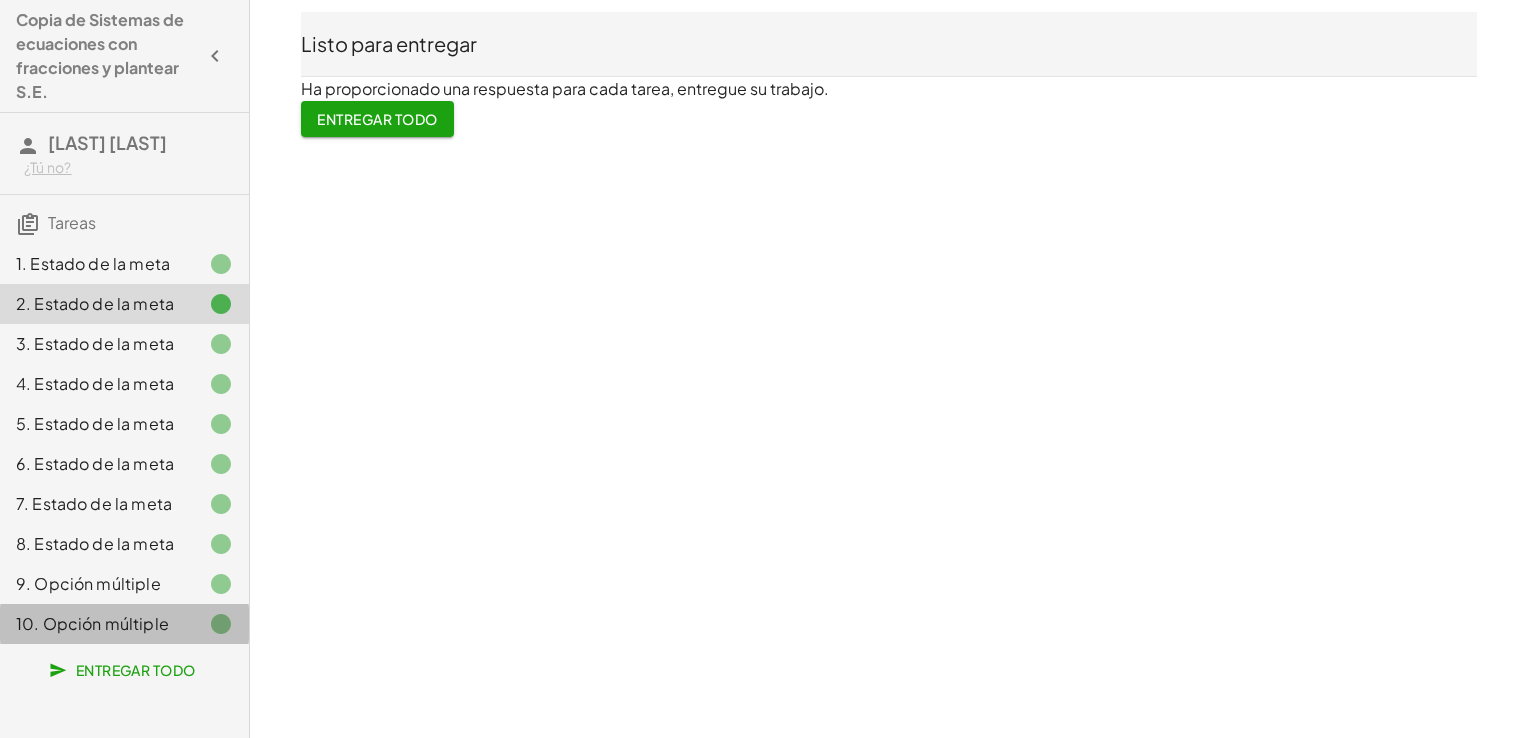 click on "10. Opción múltiple" 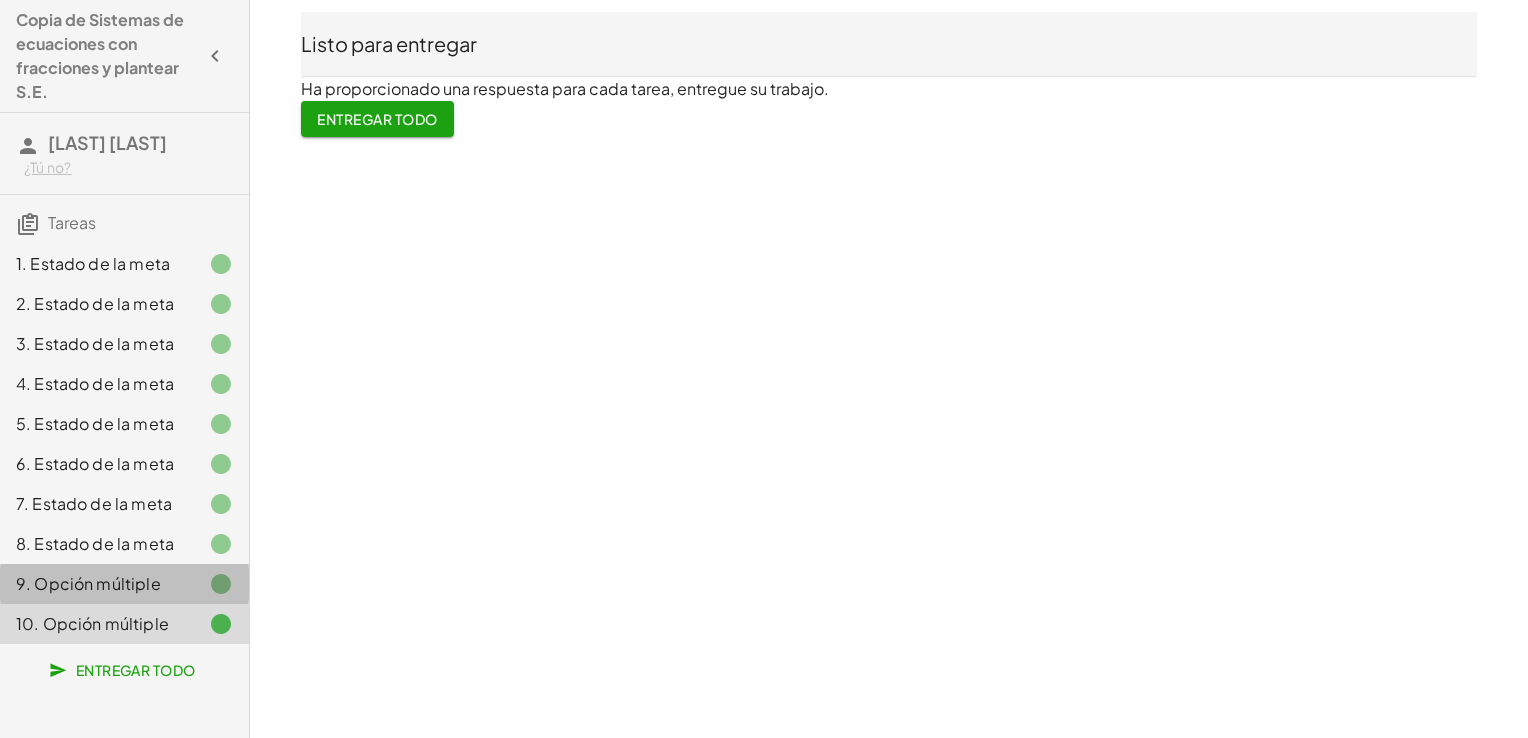 click on "9. Opción múltiple" 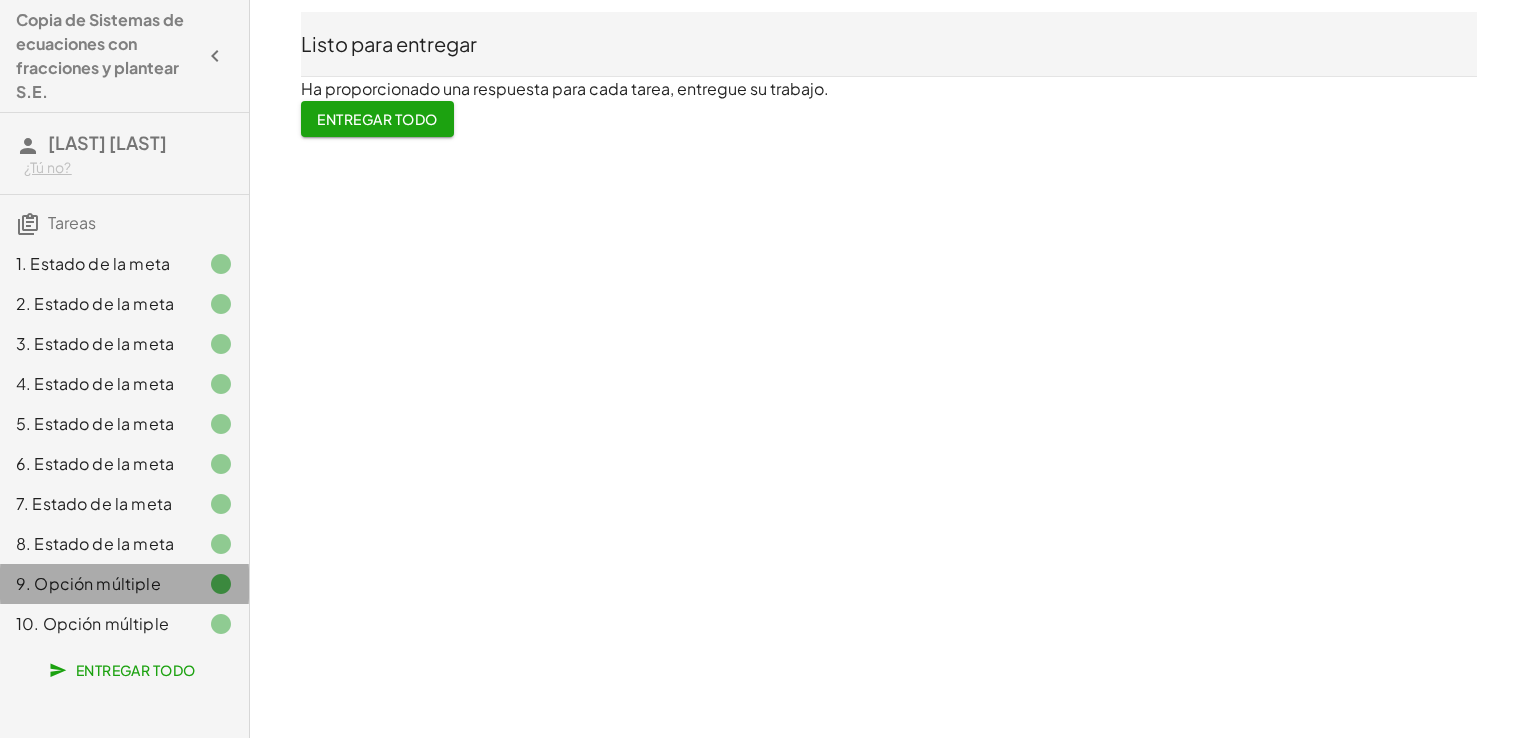 click on "9. Opción múltiple" 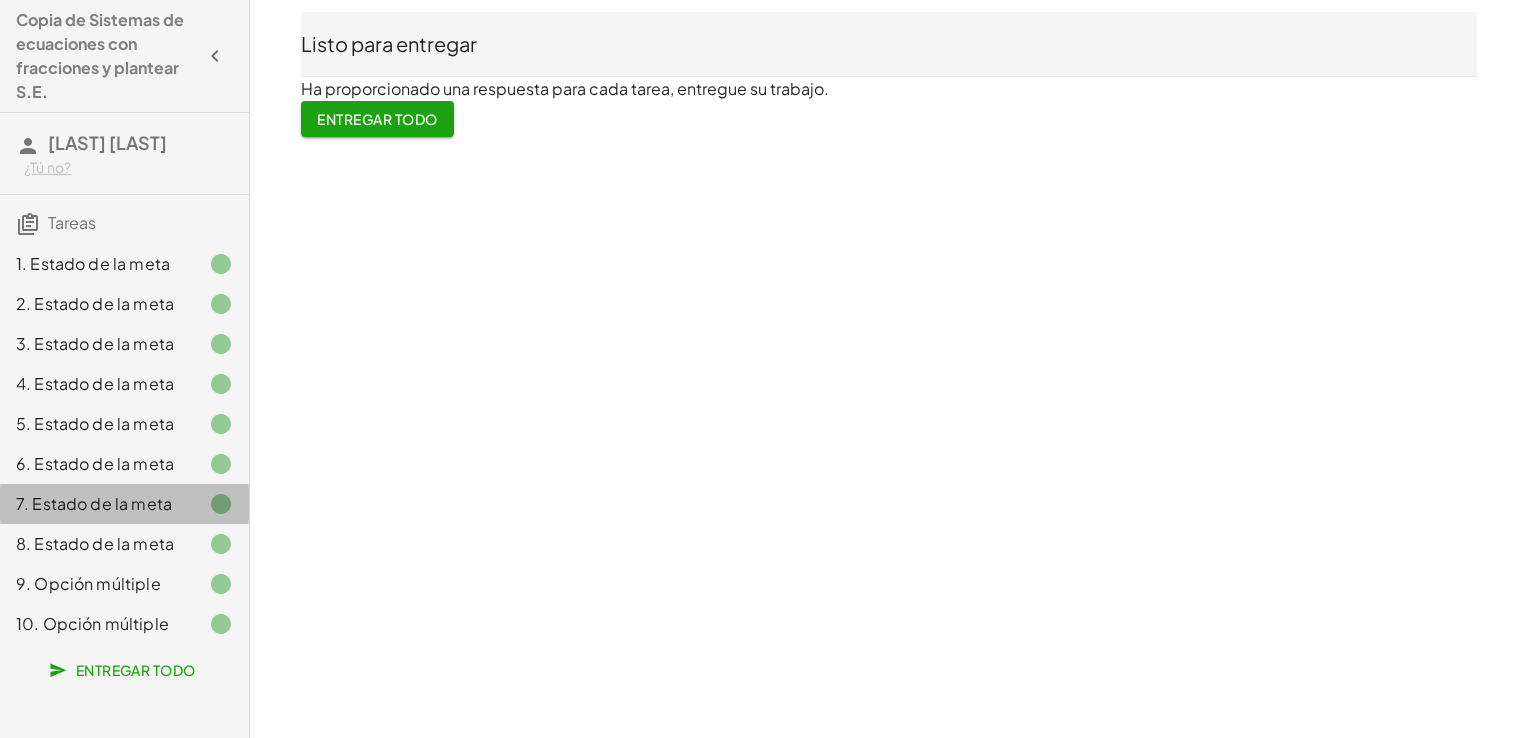 click on "7. Estado de la meta" 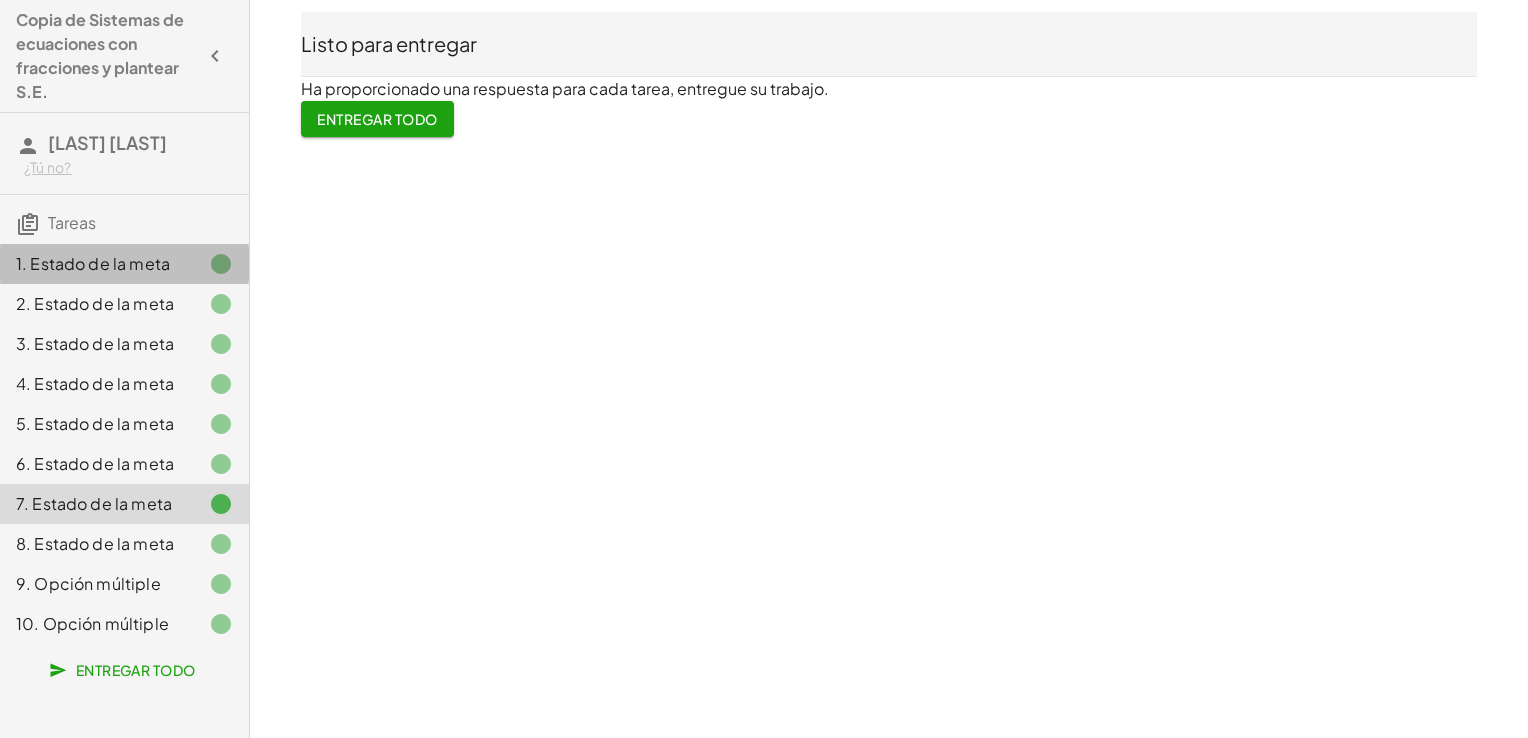 click on "1. Estado de la meta" 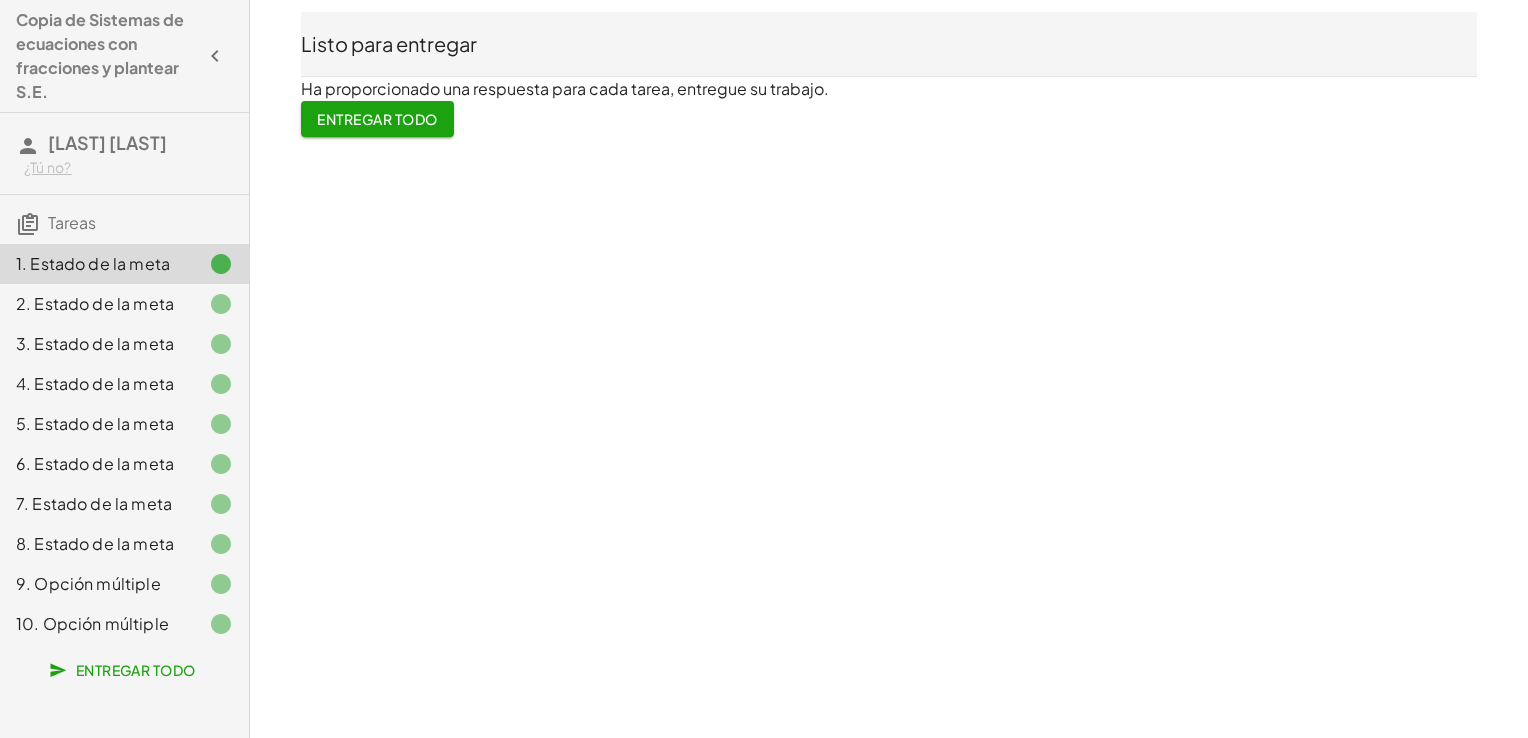 click on "1. Estado de la meta" 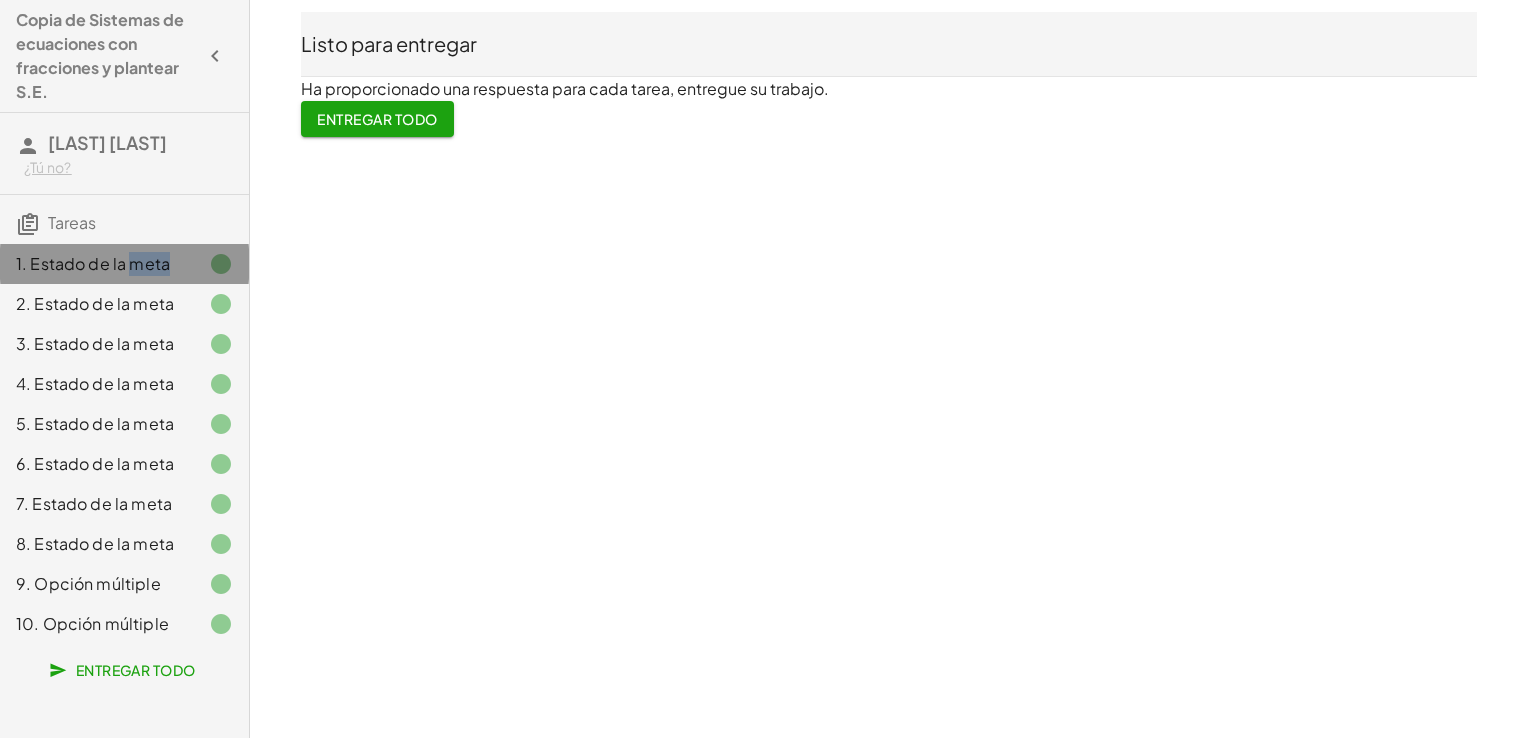 click on "1. Estado de la meta" 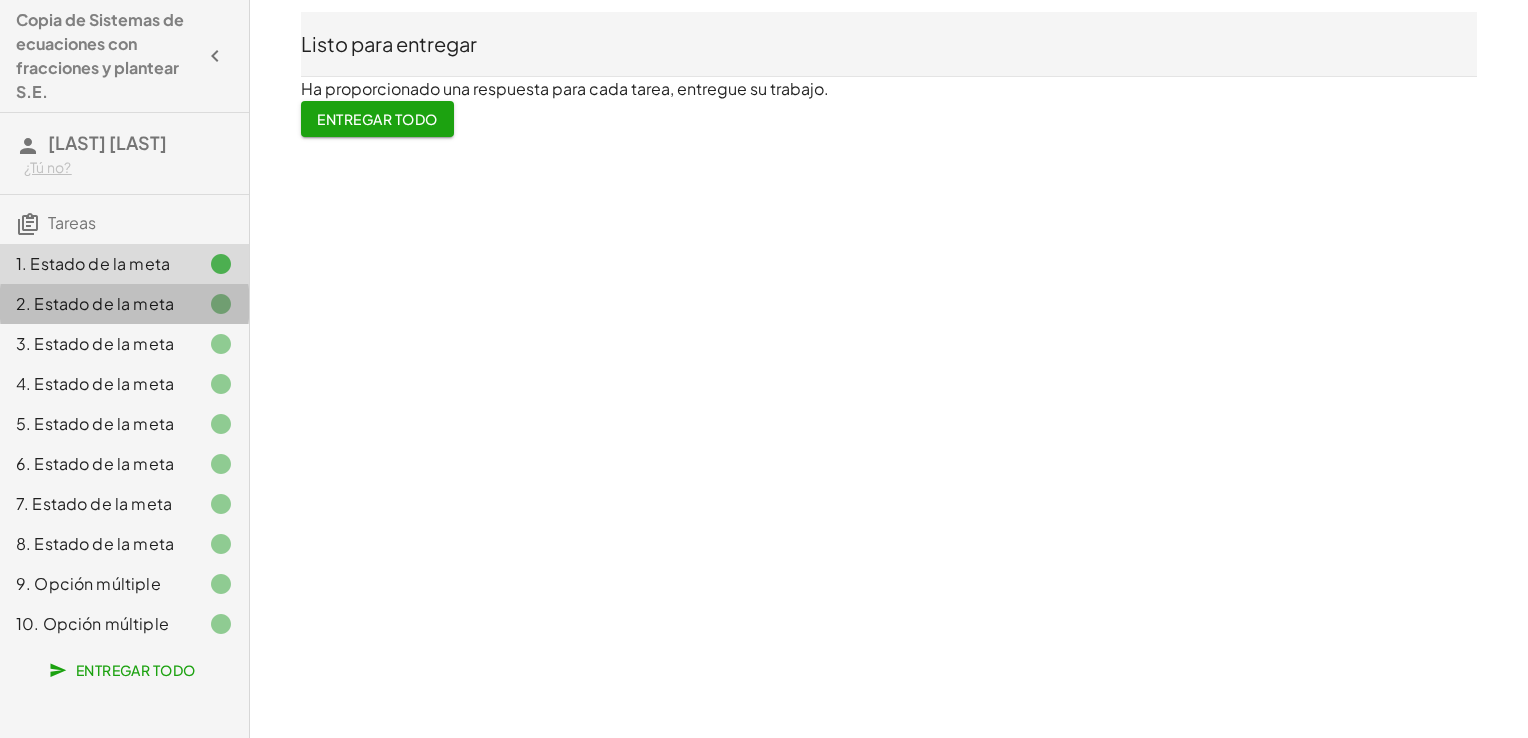 click on "2. Estado de la meta" 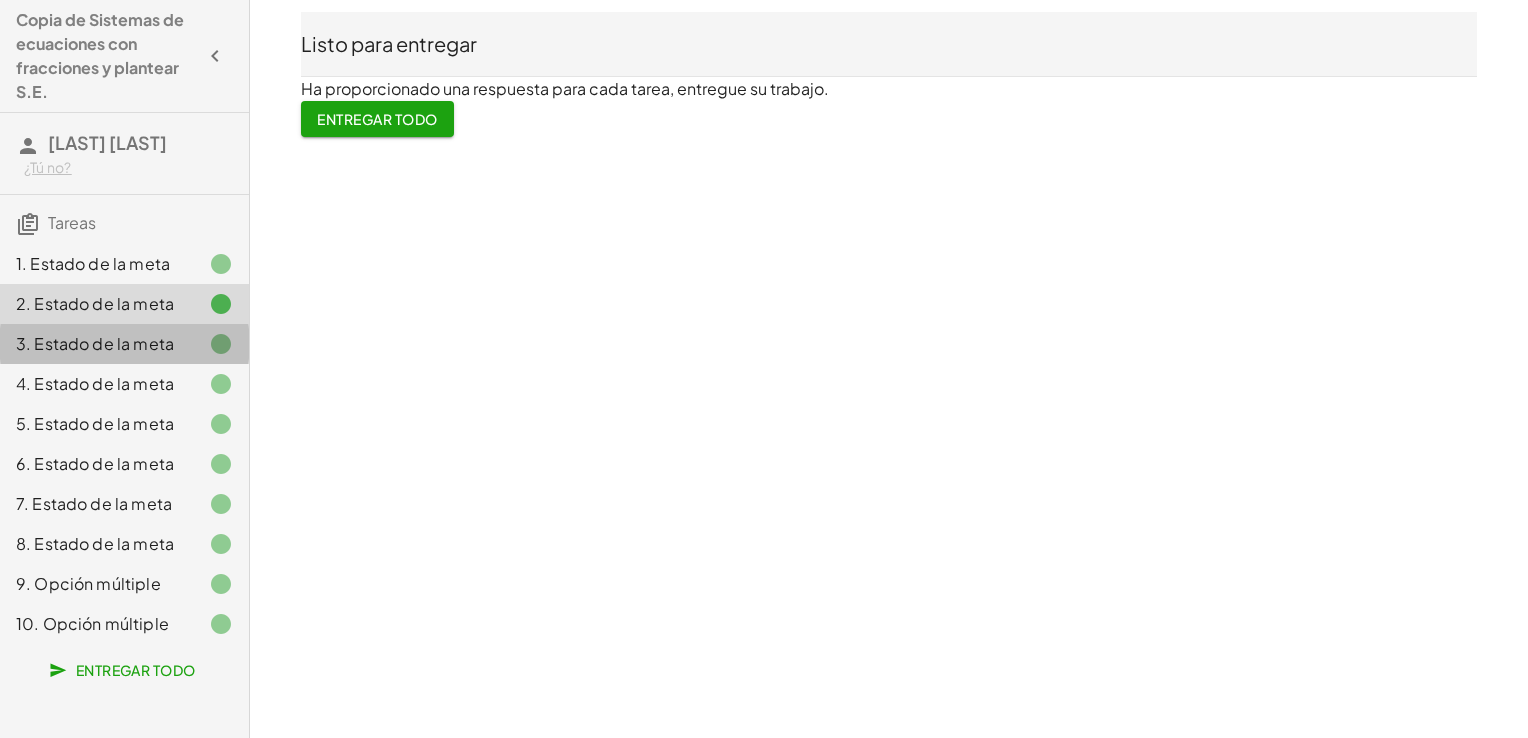 click on "3. Estado de la meta" 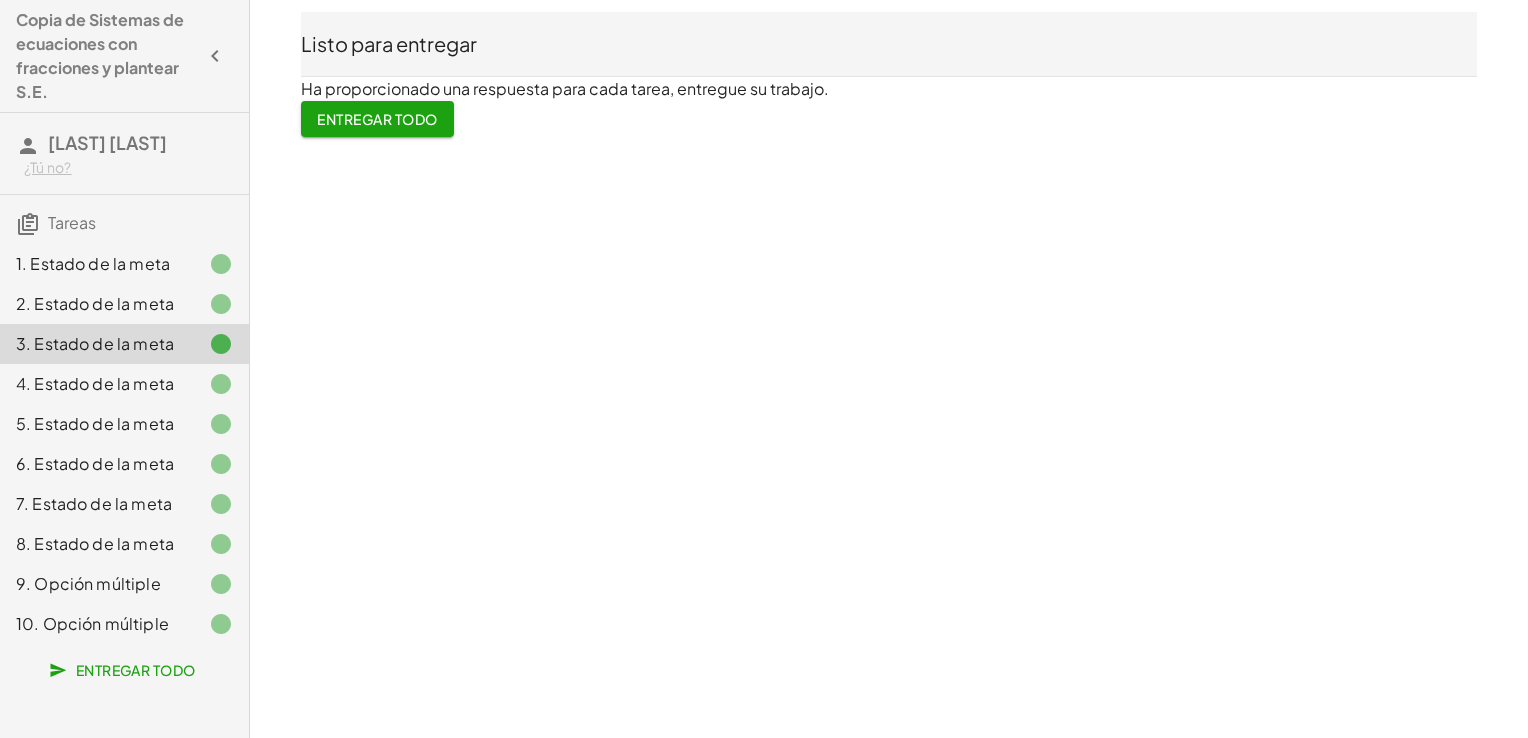 drag, startPoint x: 156, startPoint y: 645, endPoint x: 332, endPoint y: 210, distance: 469.2558 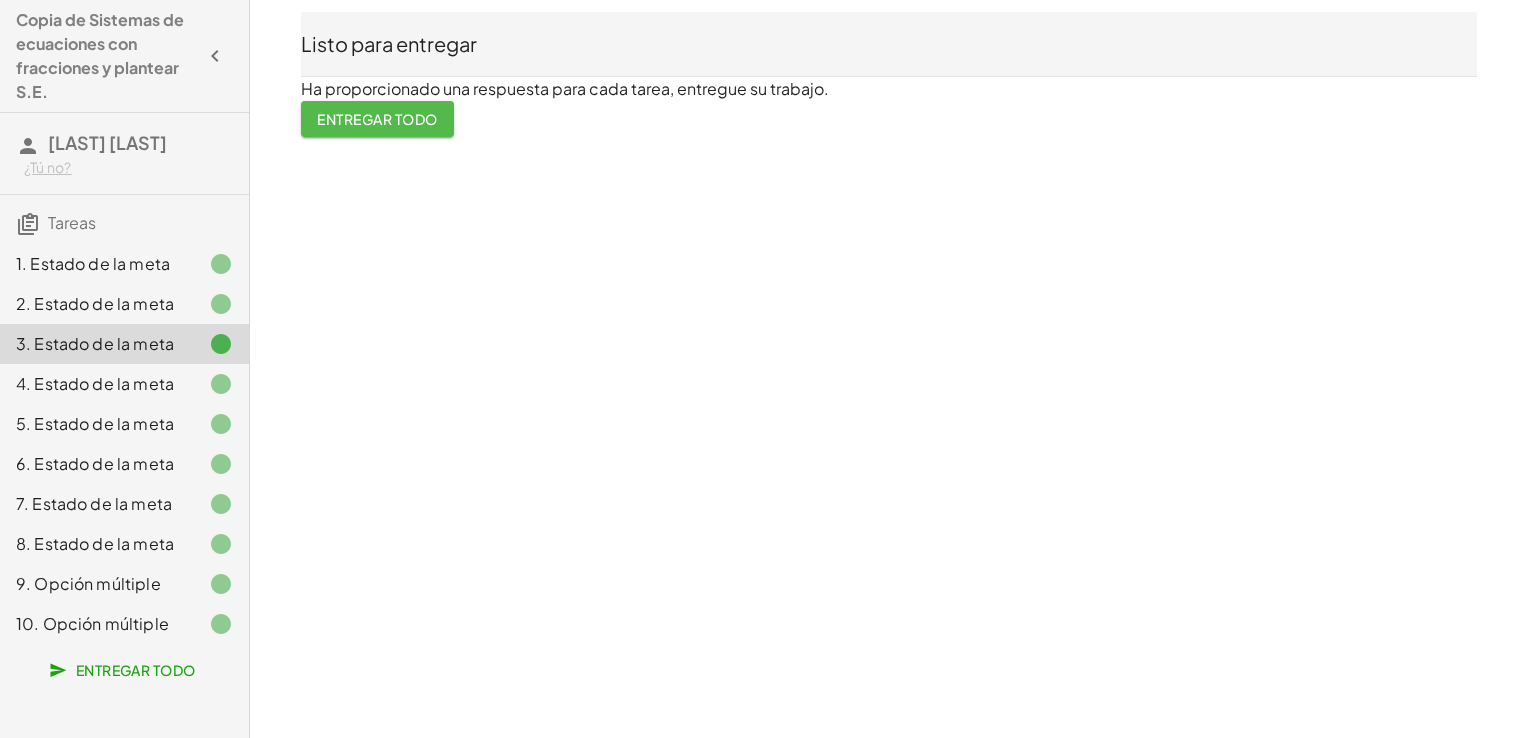 click on "Entregar todo" 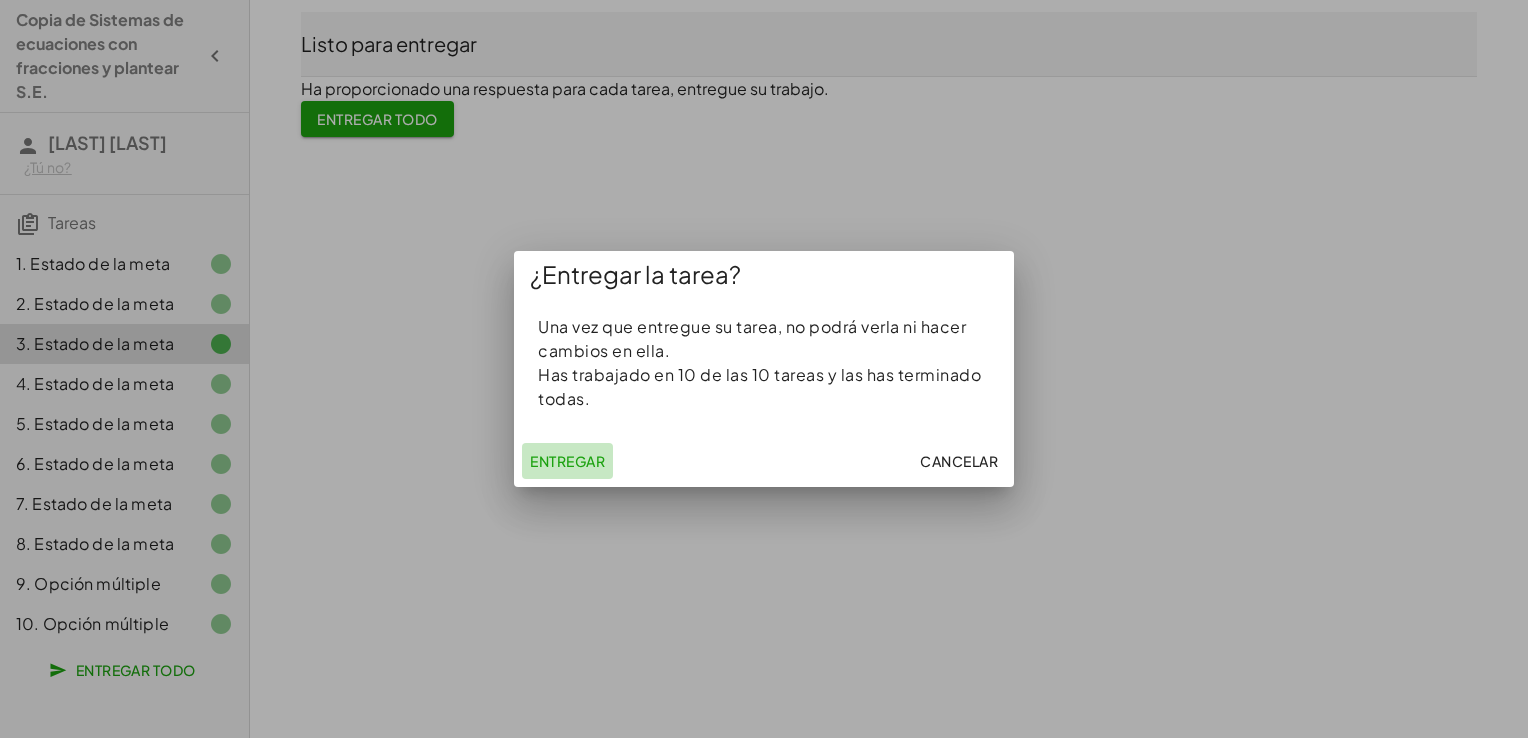 click on "Entregar" 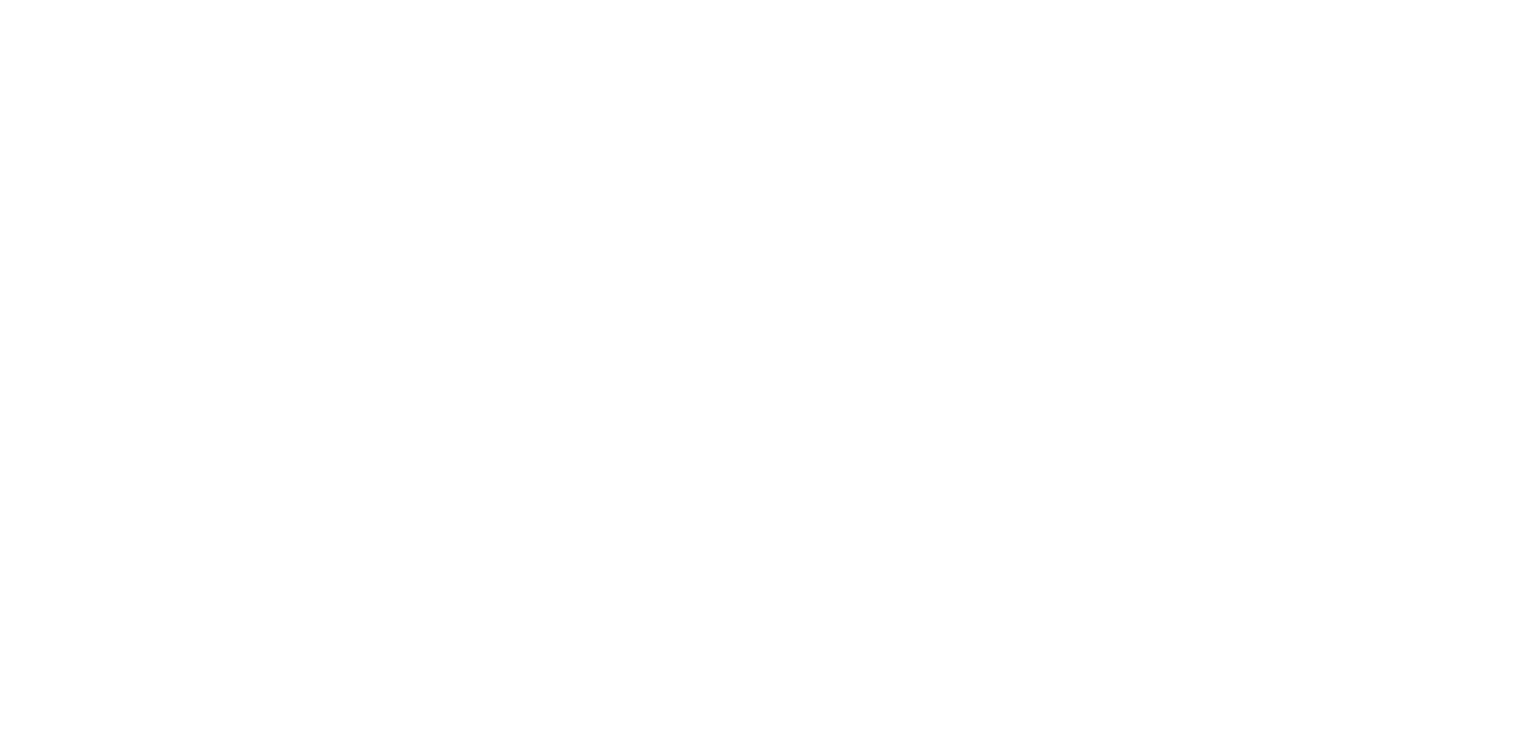 scroll, scrollTop: 0, scrollLeft: 0, axis: both 